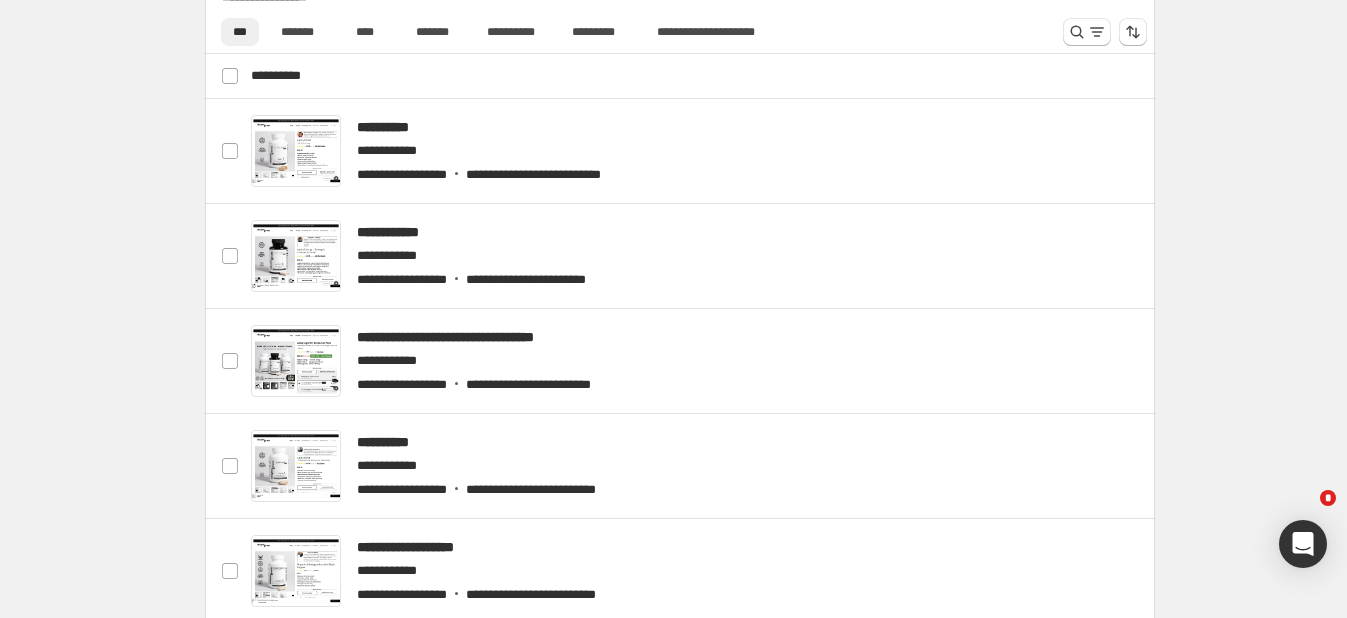 scroll, scrollTop: 474, scrollLeft: 0, axis: vertical 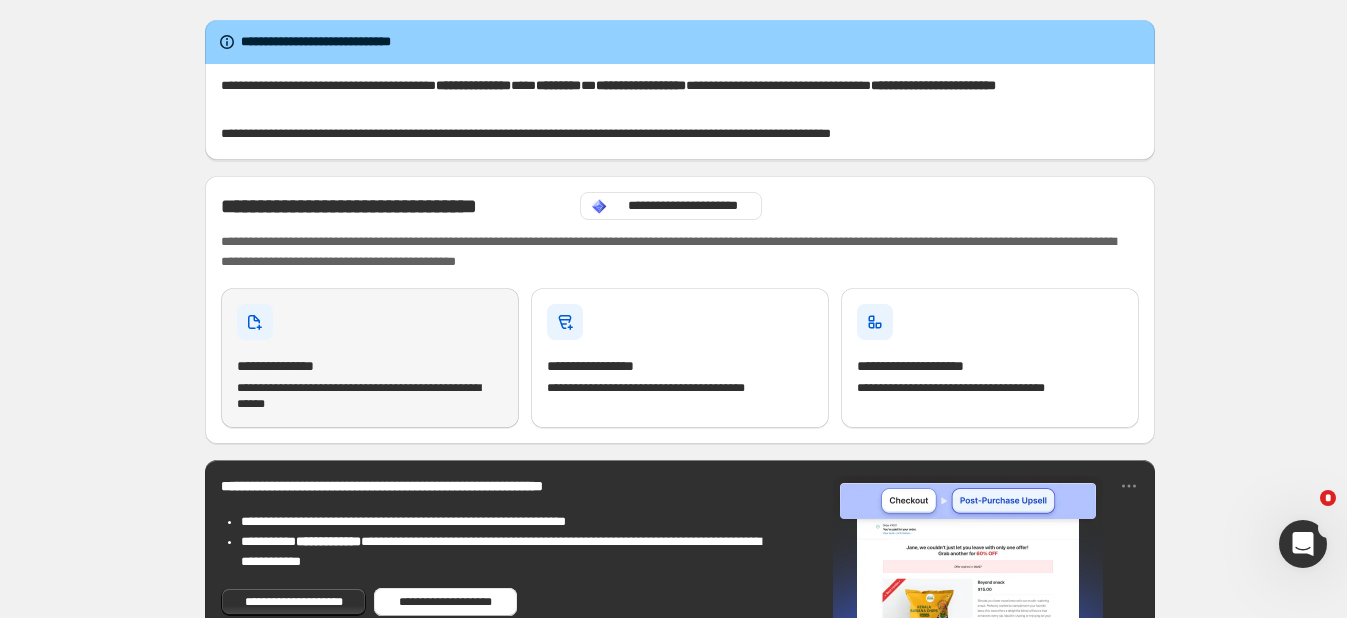 click on "**********" at bounding box center (370, 358) 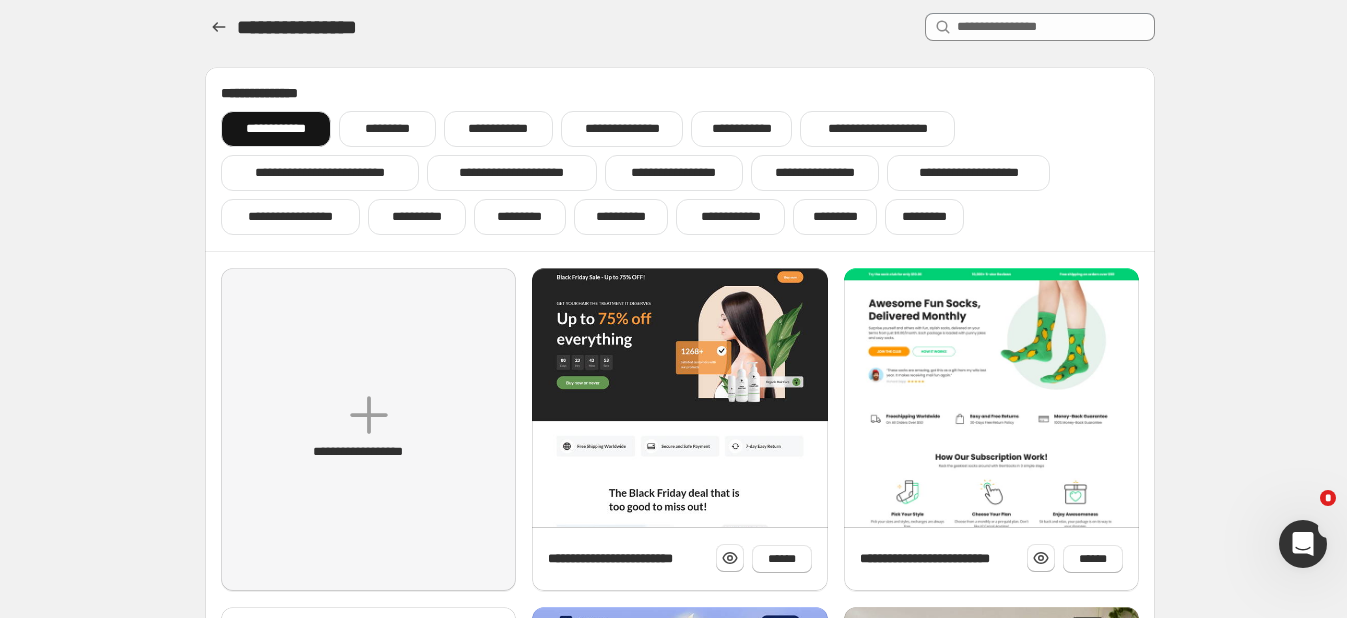 scroll, scrollTop: 12, scrollLeft: 0, axis: vertical 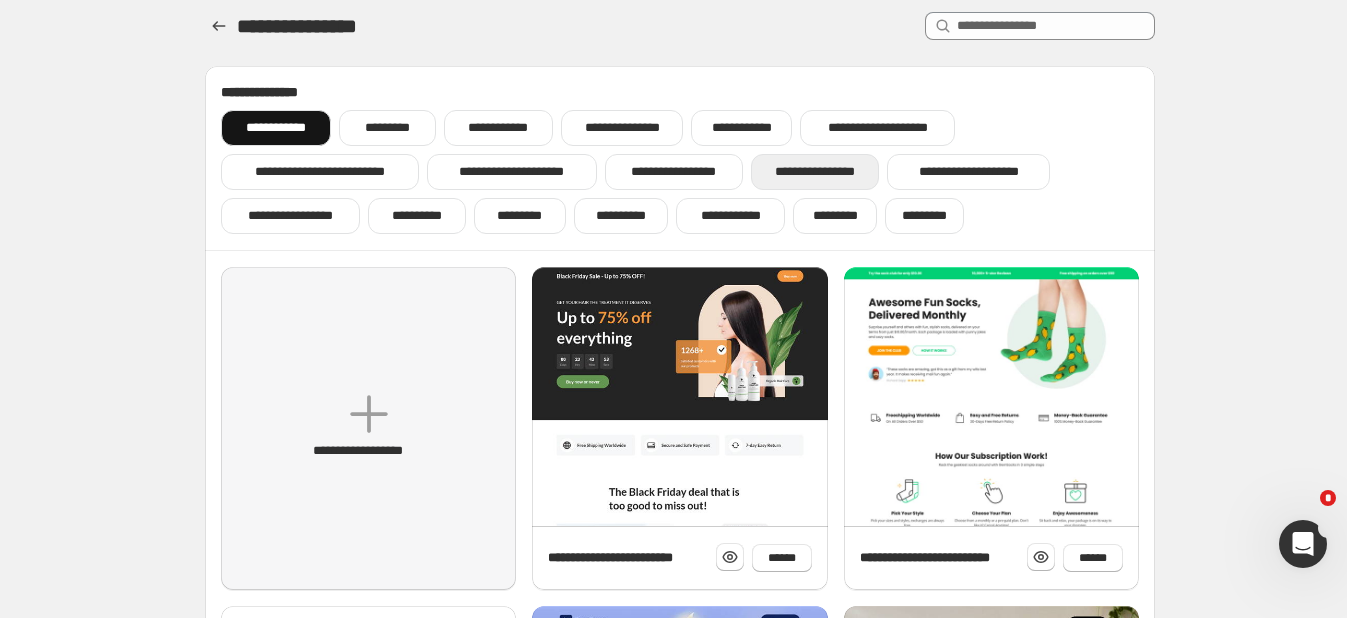 click on "**********" at bounding box center (815, 172) 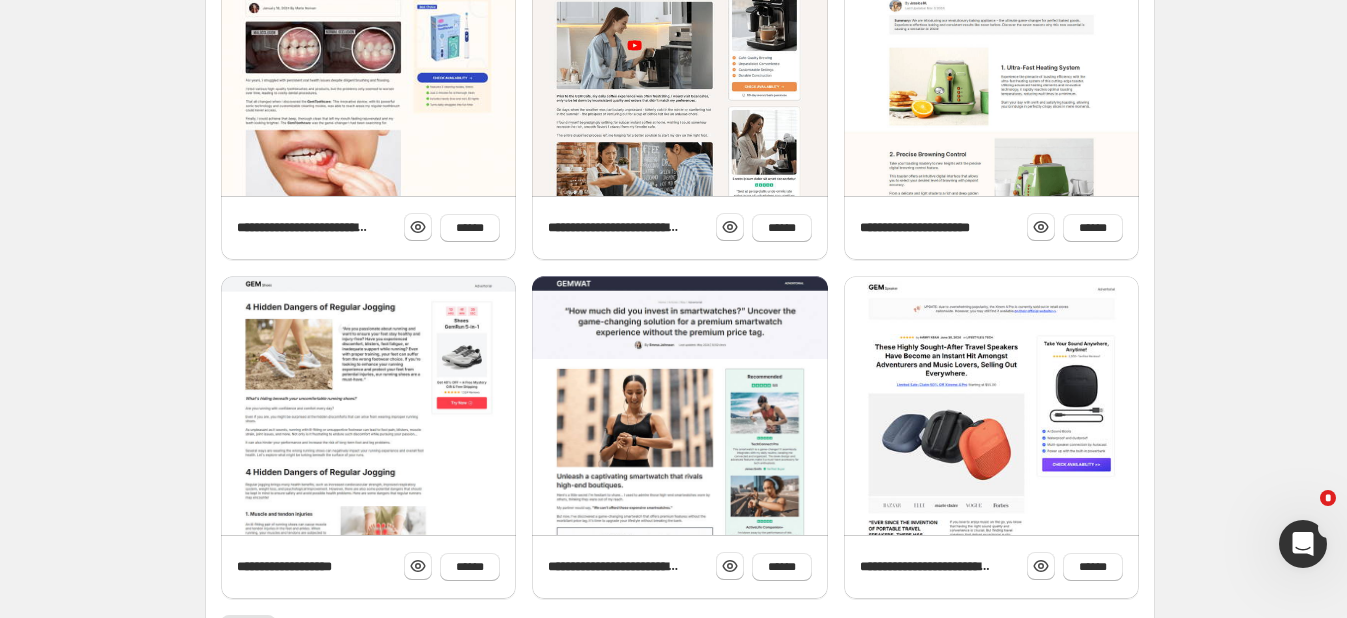 scroll, scrollTop: 820, scrollLeft: 0, axis: vertical 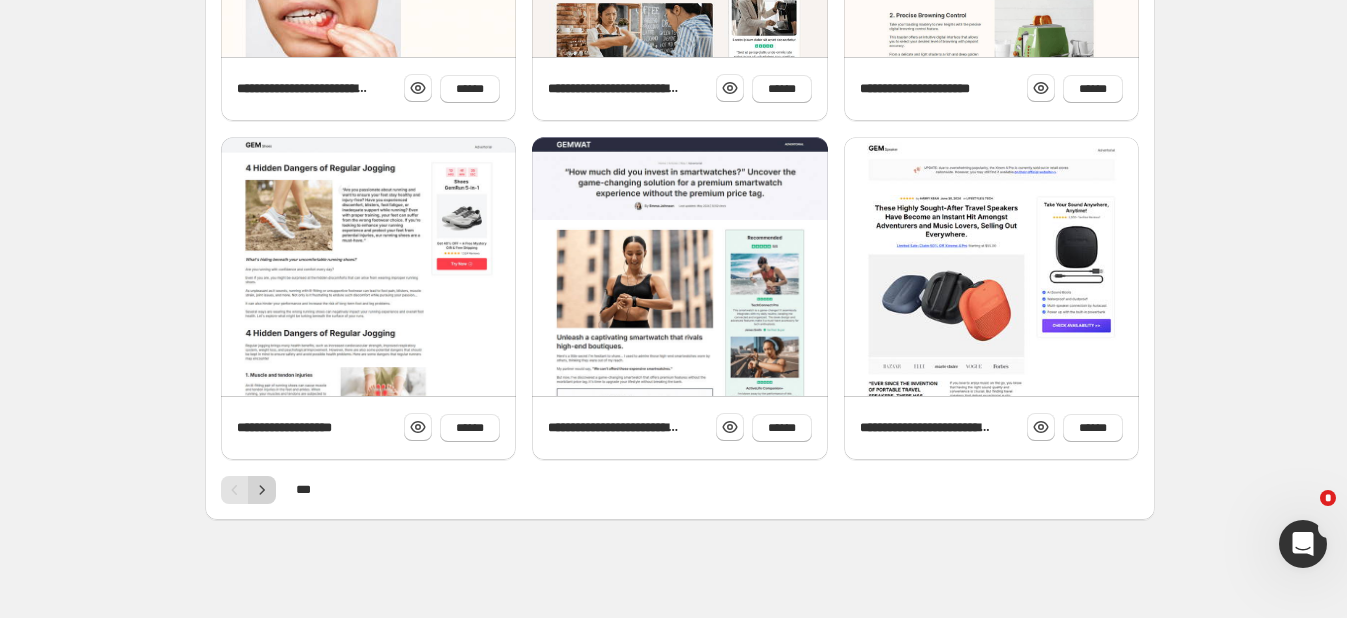 click 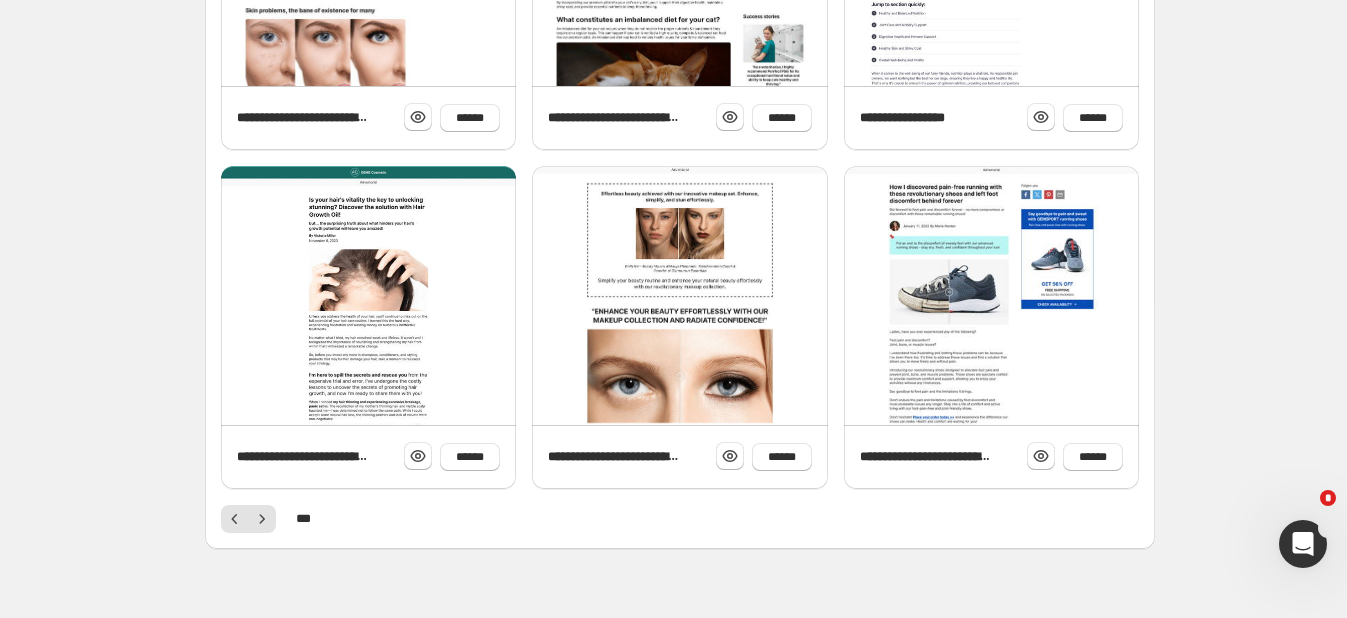 scroll, scrollTop: 820, scrollLeft: 0, axis: vertical 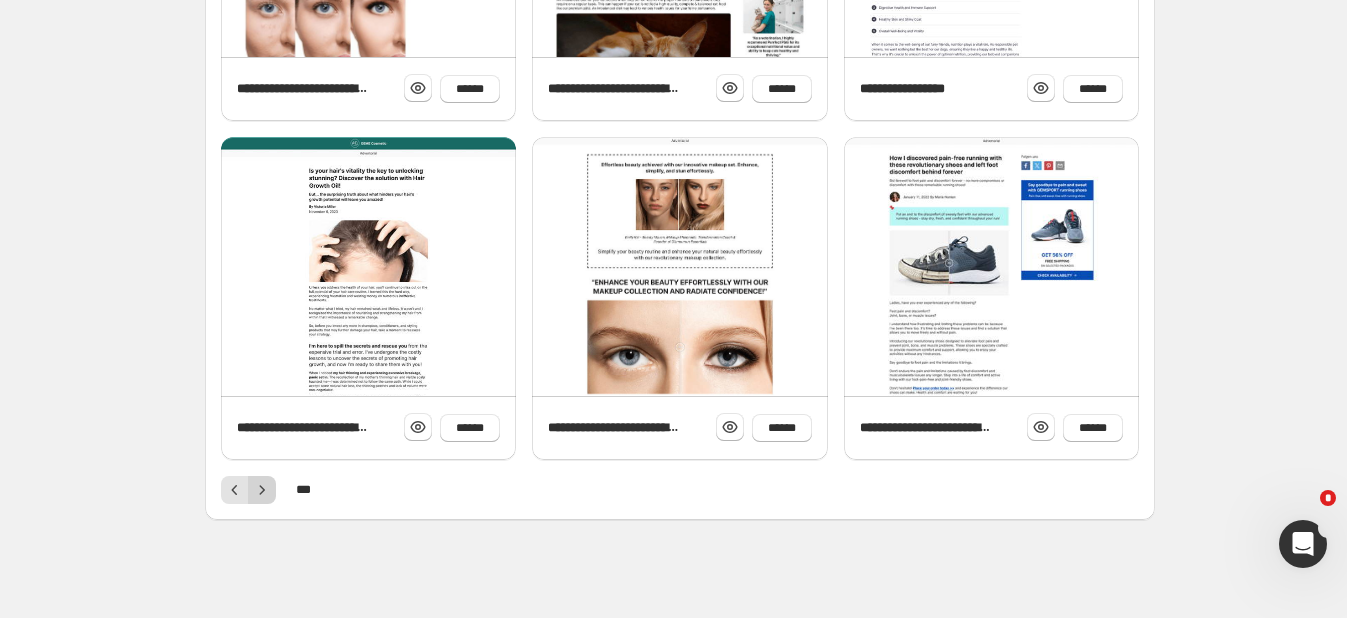 click 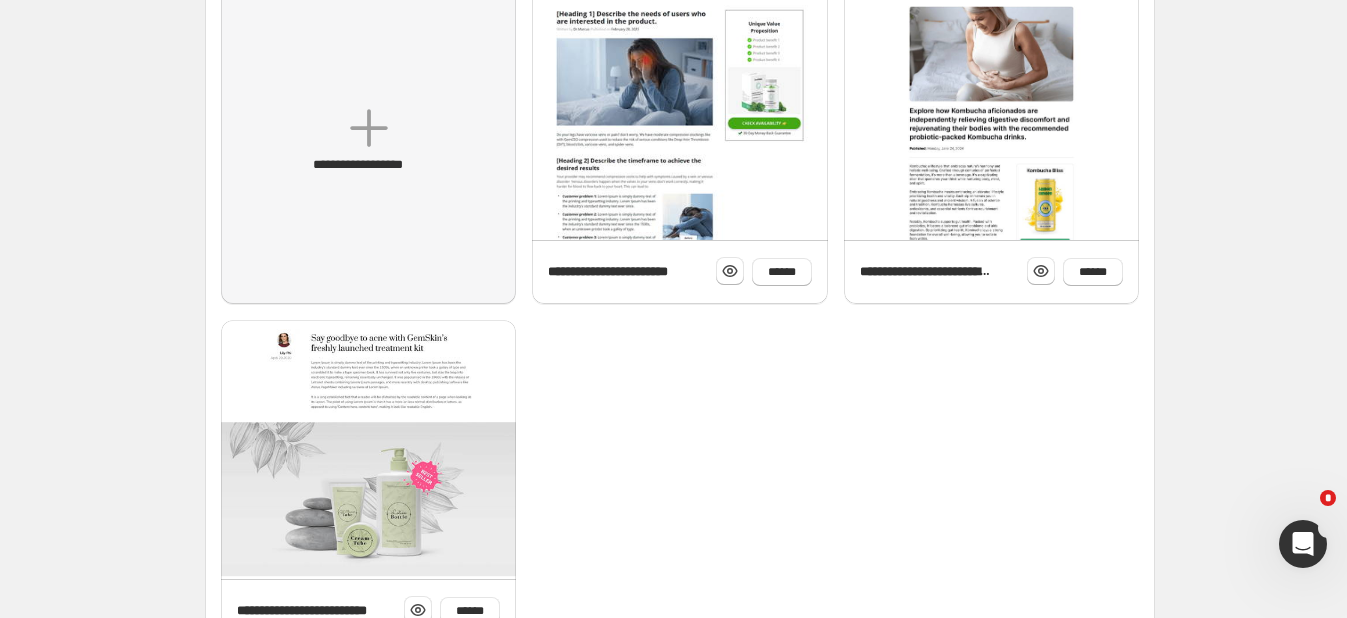 scroll, scrollTop: 482, scrollLeft: 0, axis: vertical 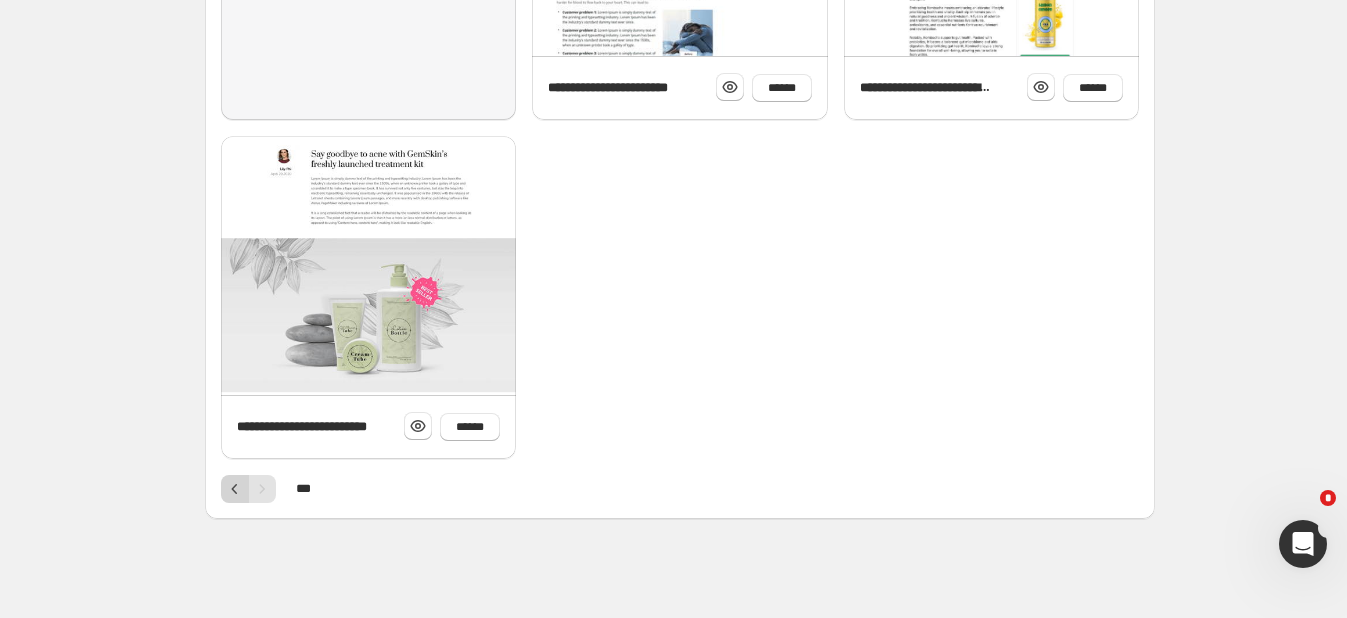click 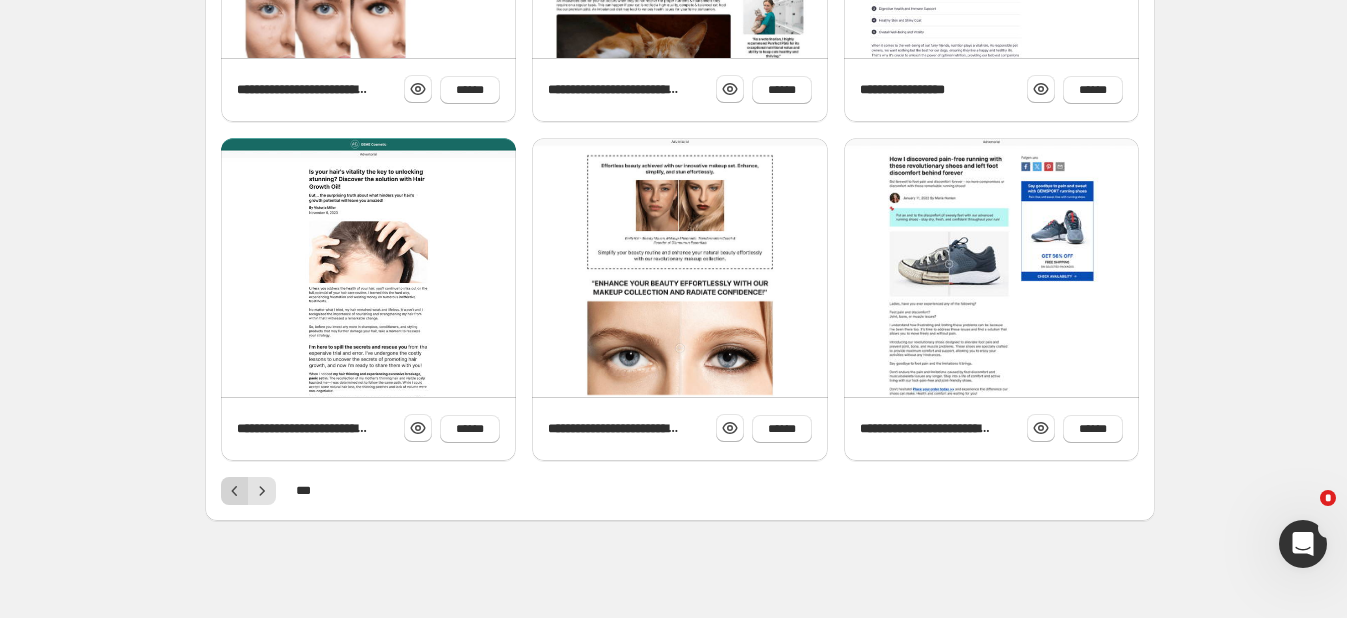 scroll, scrollTop: 820, scrollLeft: 0, axis: vertical 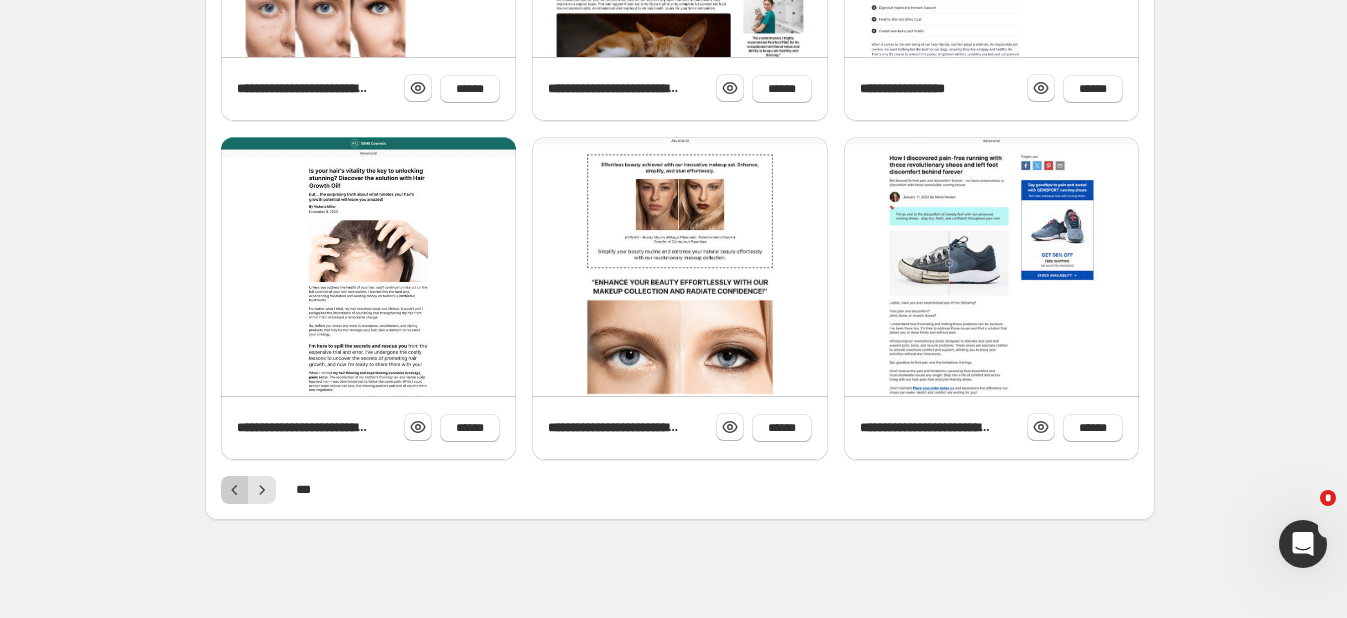 click at bounding box center [235, 490] 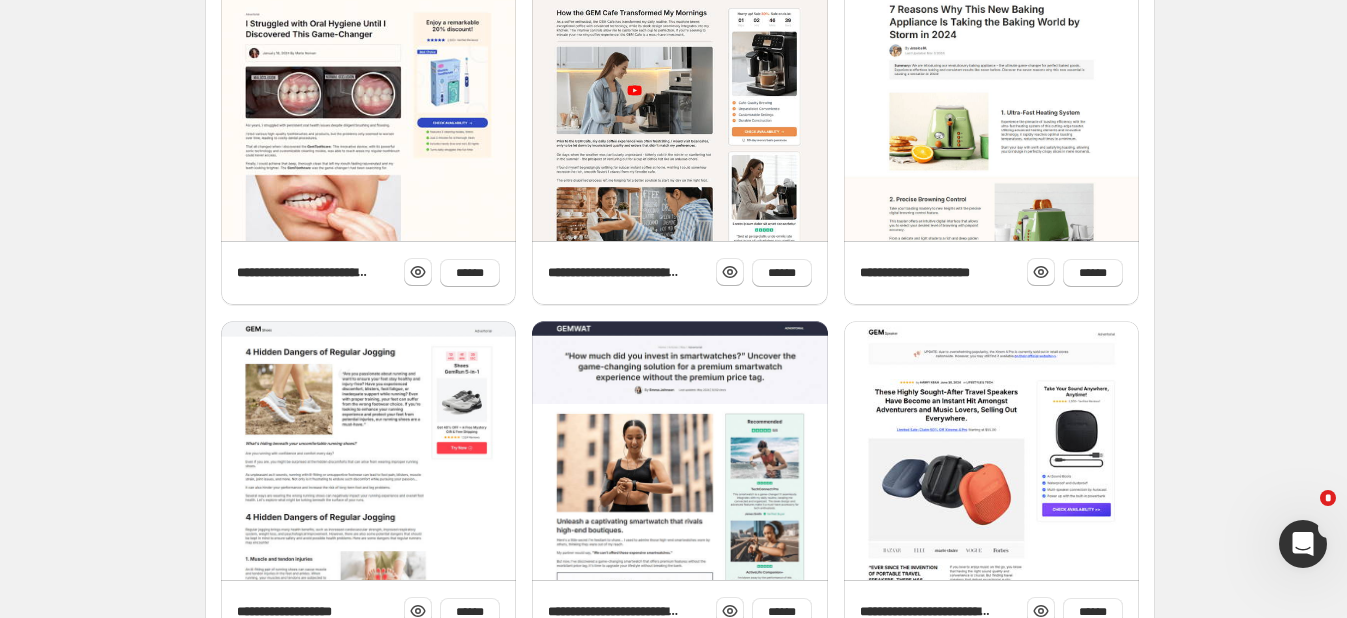 scroll, scrollTop: 820, scrollLeft: 0, axis: vertical 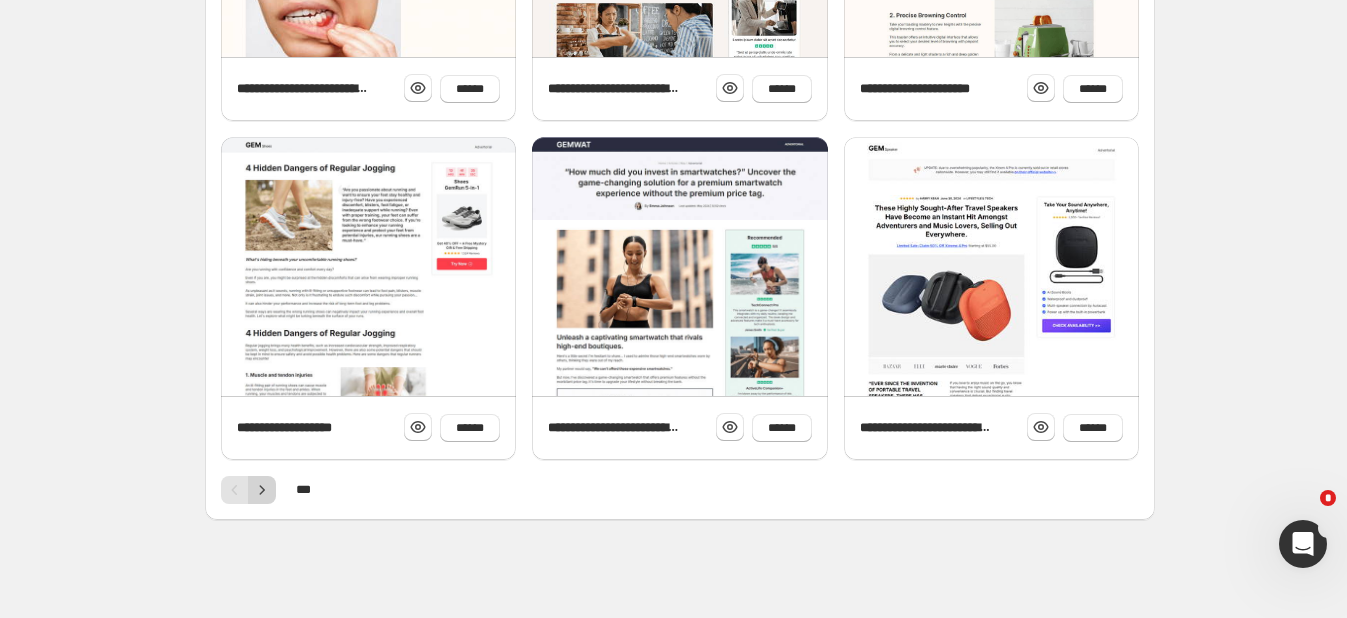 click 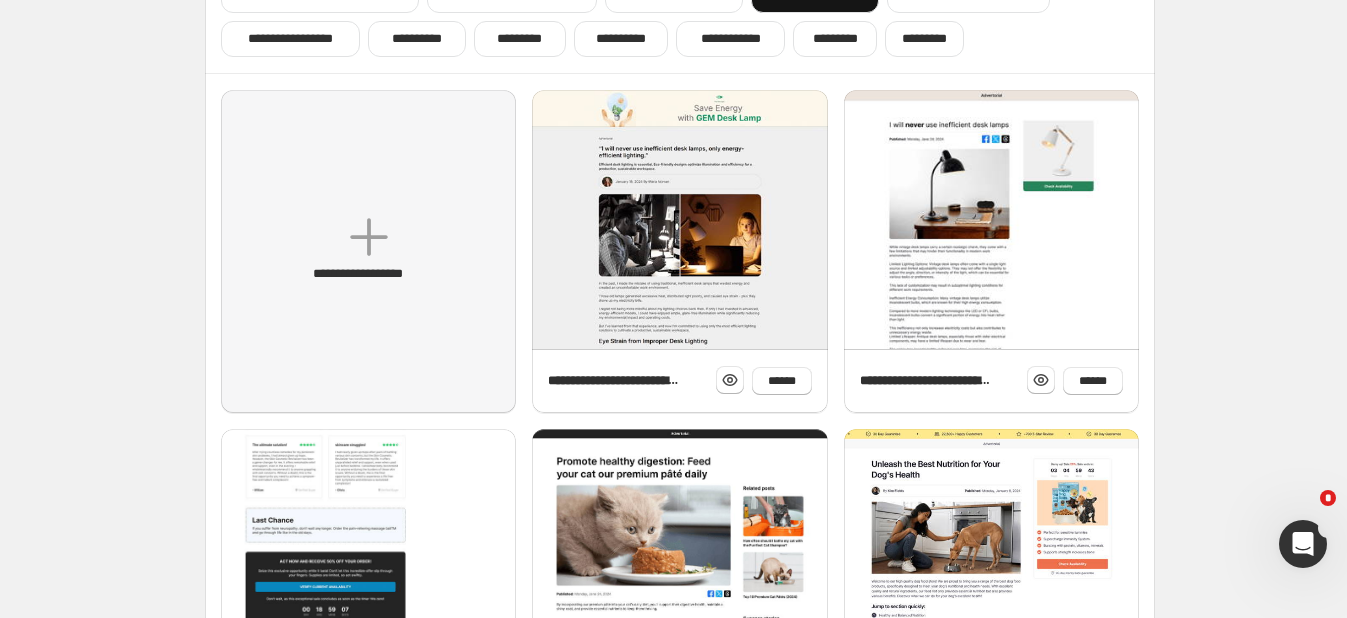 scroll, scrollTop: 0, scrollLeft: 0, axis: both 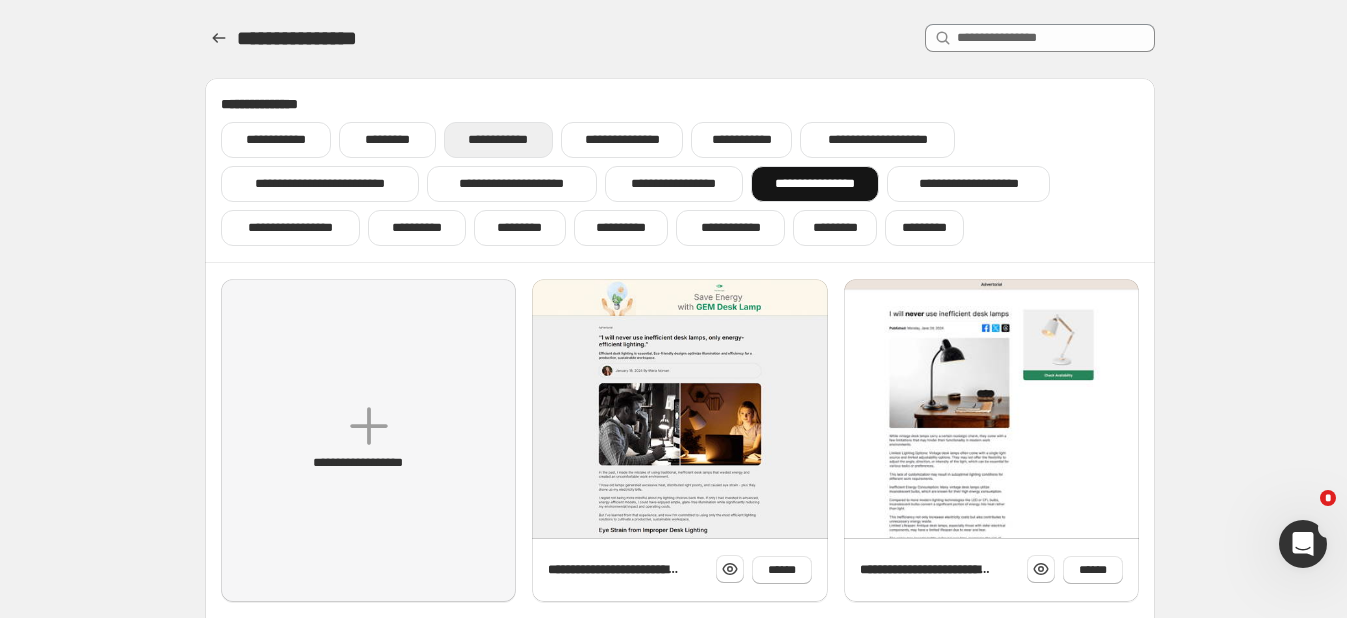 click on "**********" at bounding box center [498, 140] 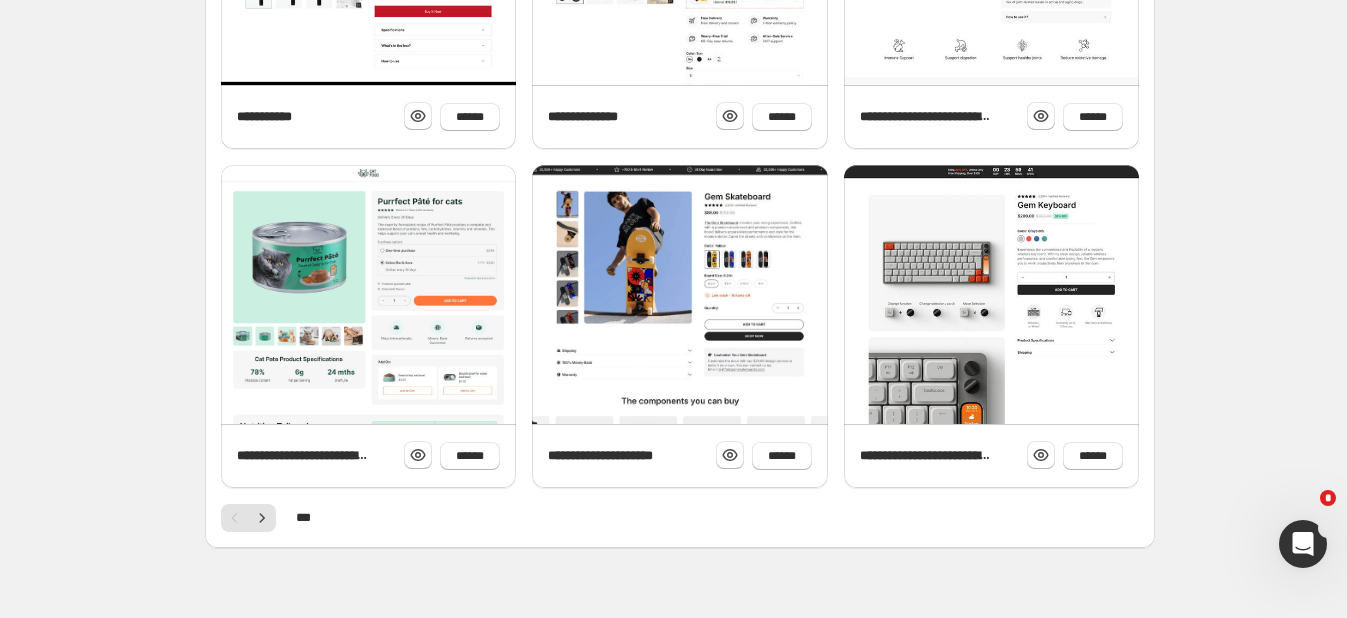 scroll, scrollTop: 798, scrollLeft: 0, axis: vertical 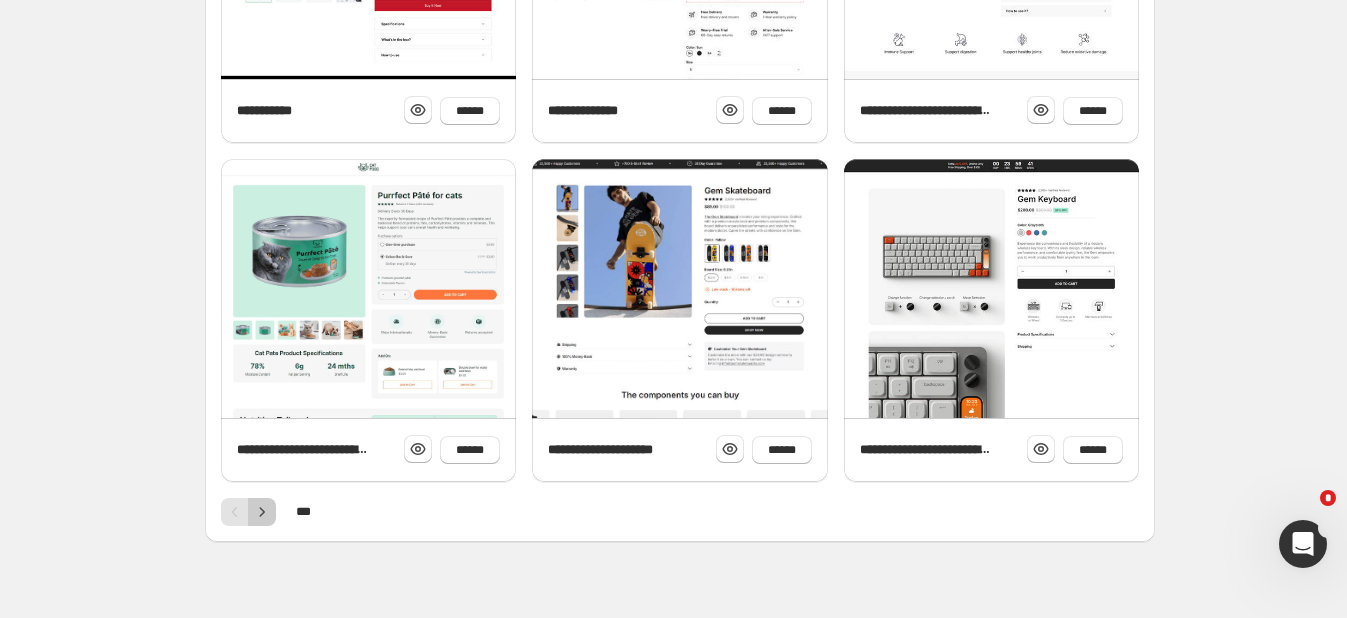 click 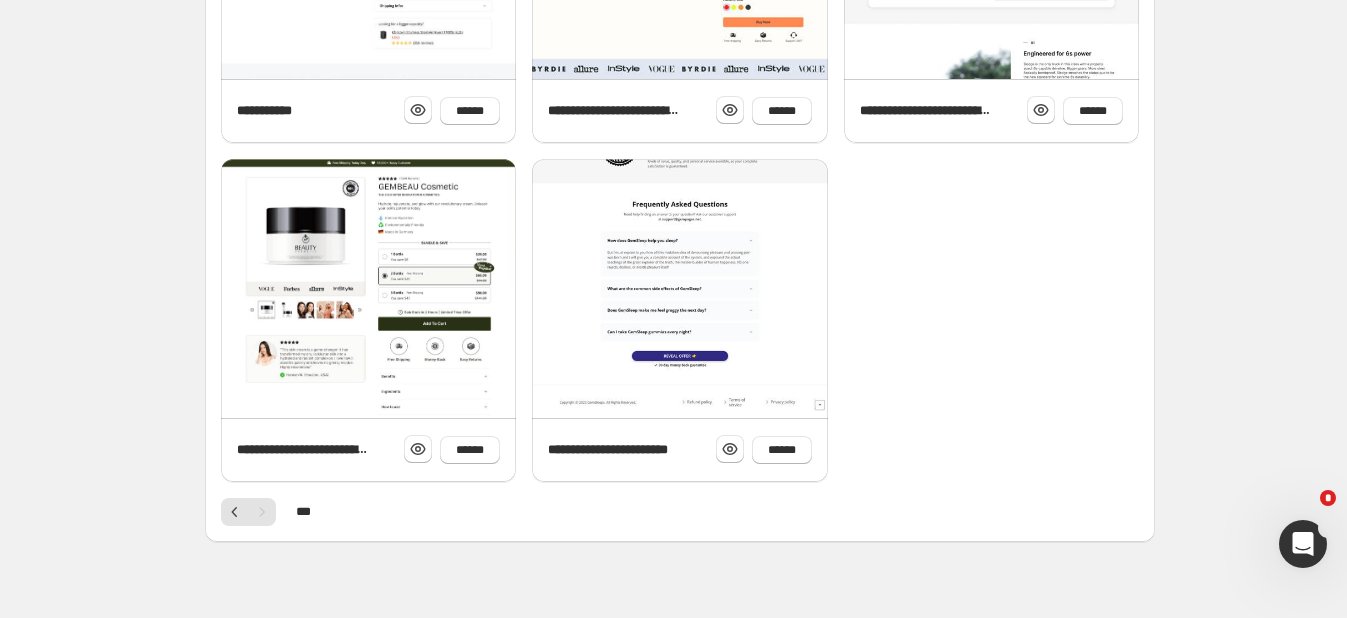 scroll, scrollTop: 796, scrollLeft: 0, axis: vertical 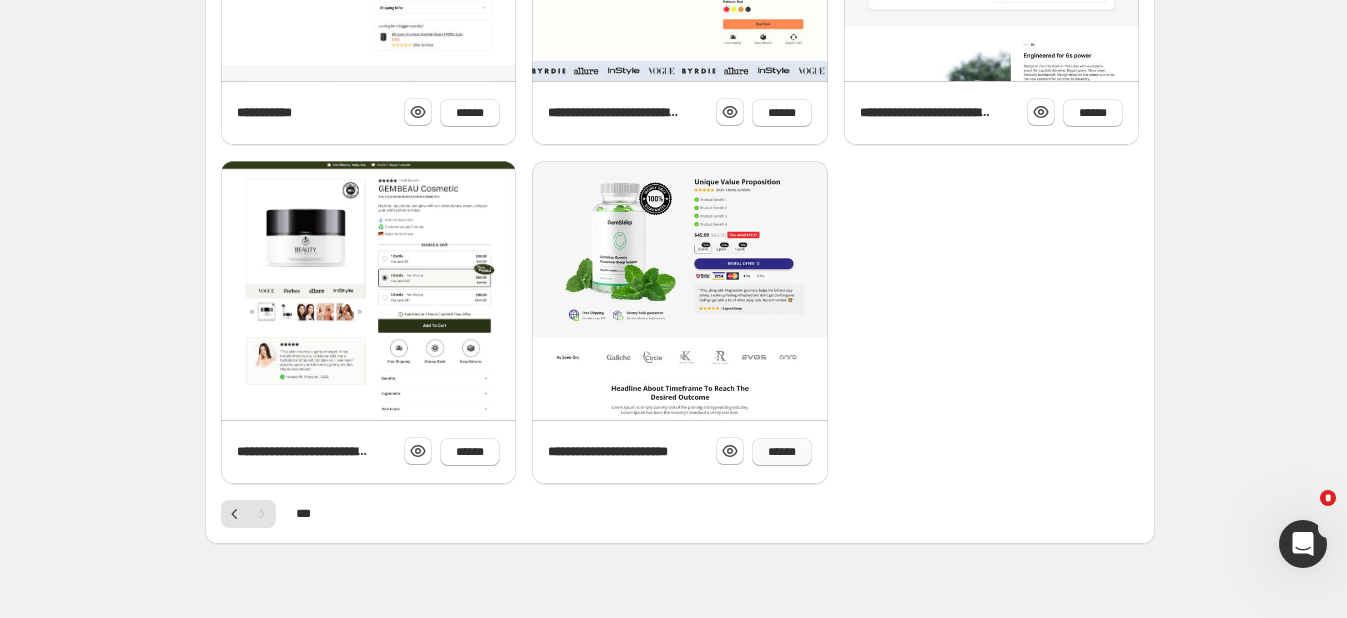 click on "******" at bounding box center [782, 452] 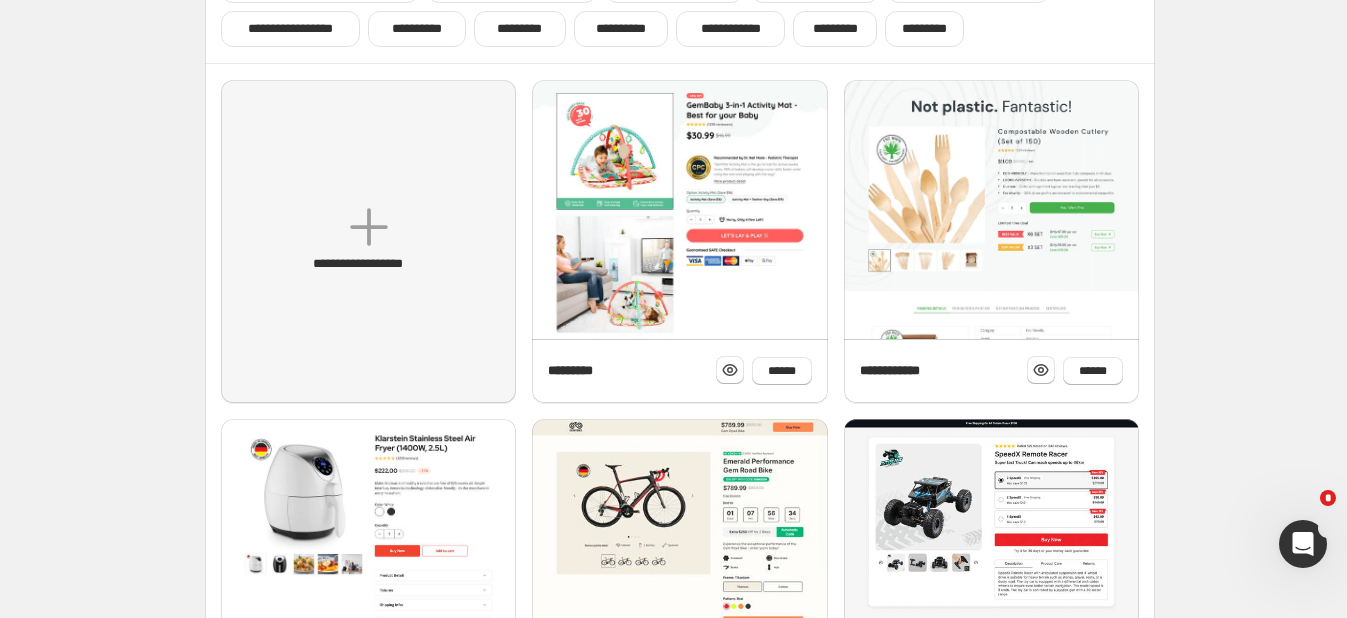 scroll, scrollTop: 0, scrollLeft: 0, axis: both 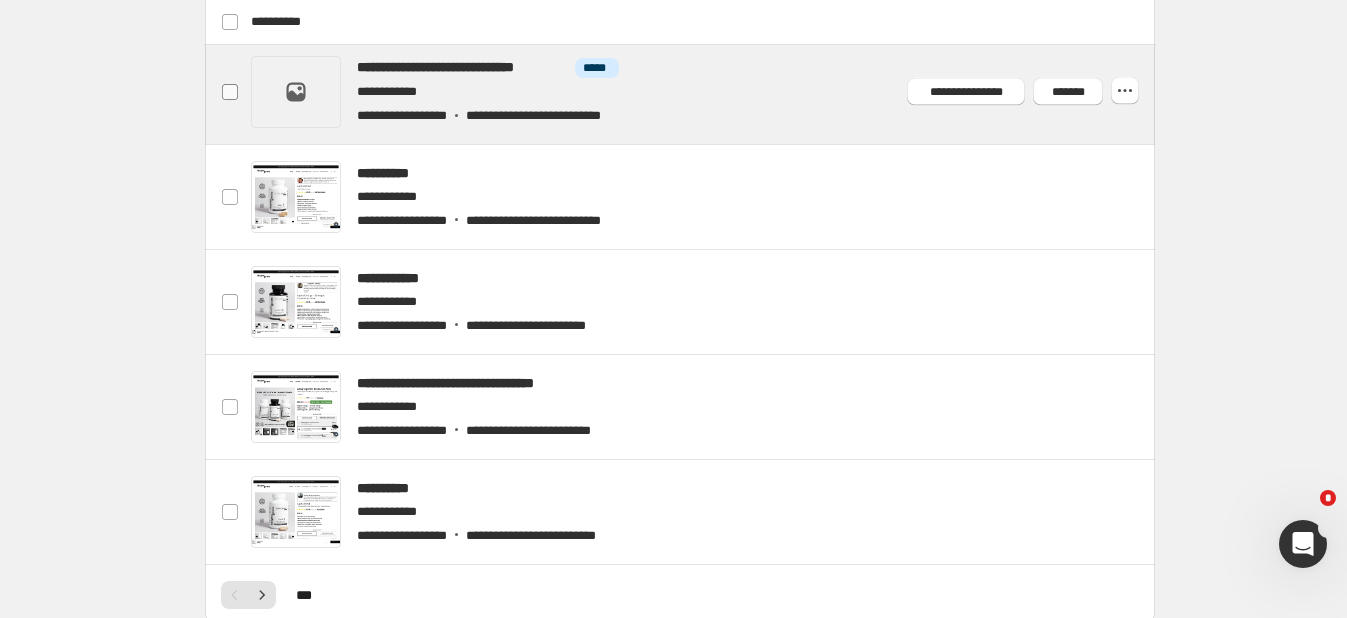 click at bounding box center (230, 92) 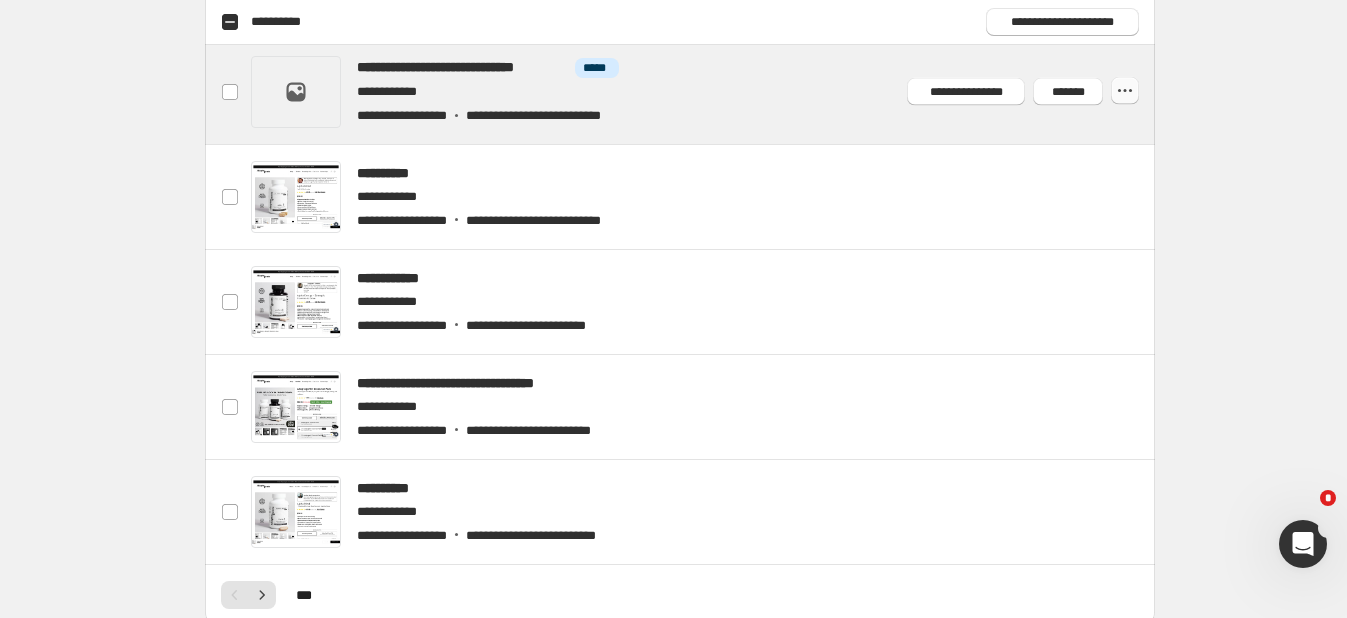 click 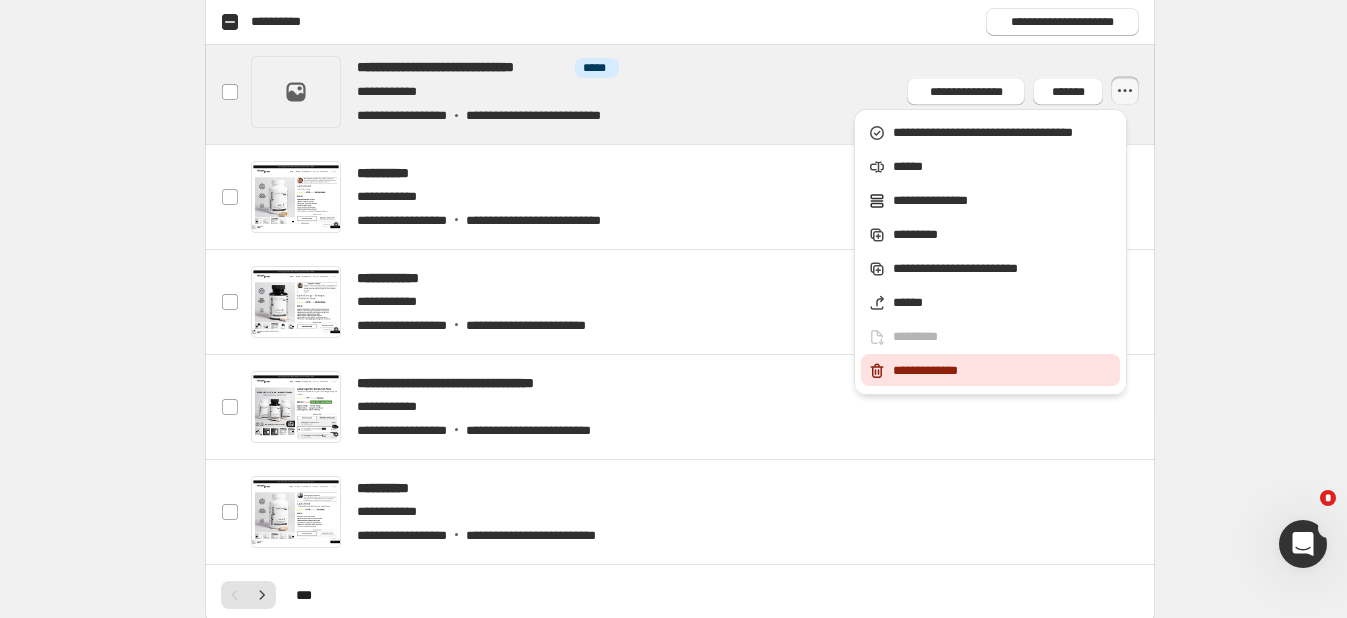 click on "**********" at bounding box center [990, 370] 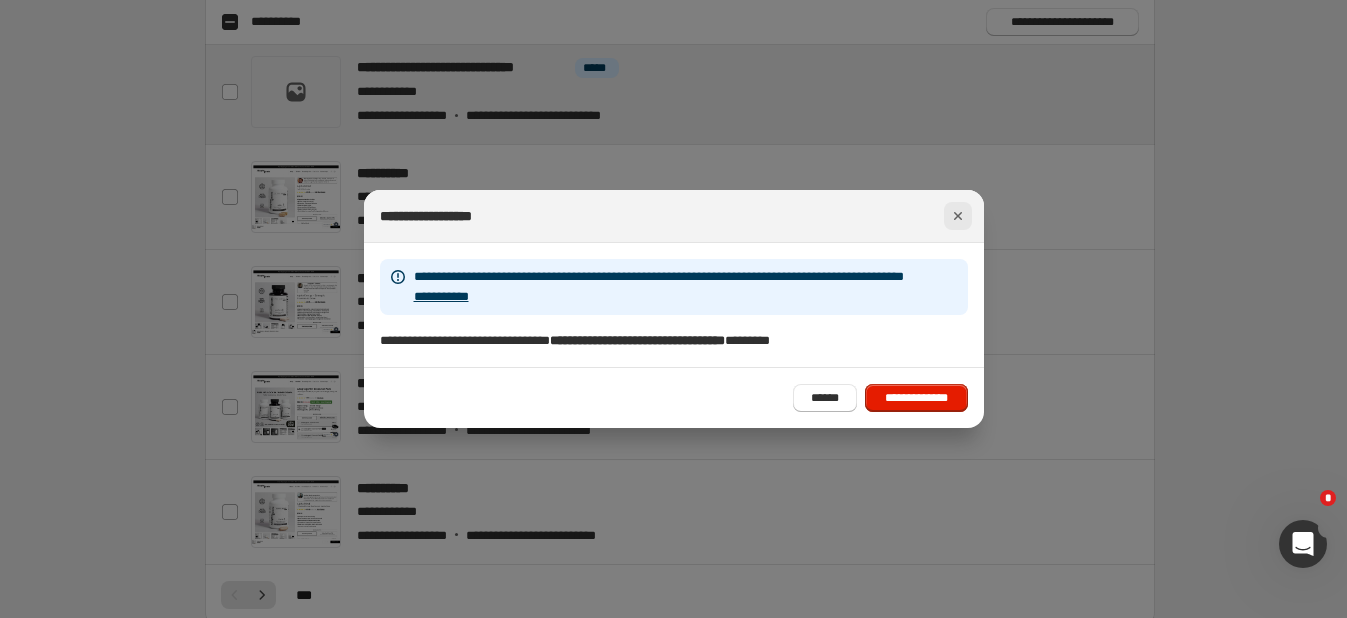 click 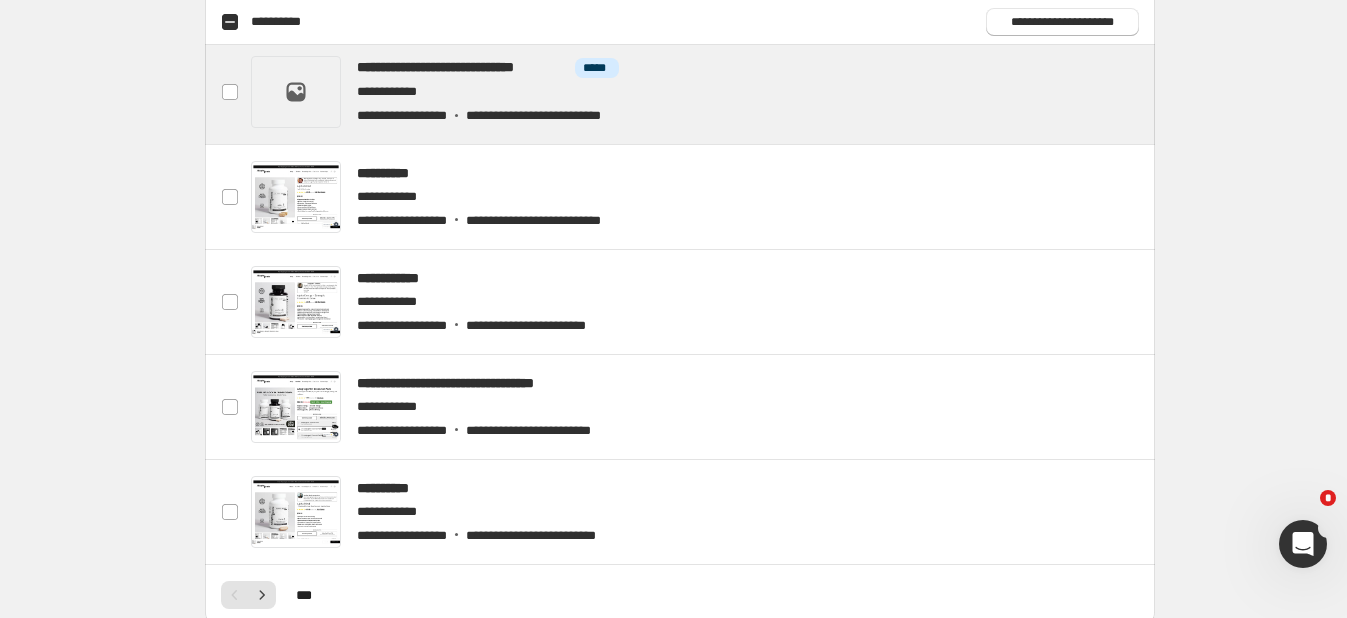 click on "**********" at bounding box center (680, 216) 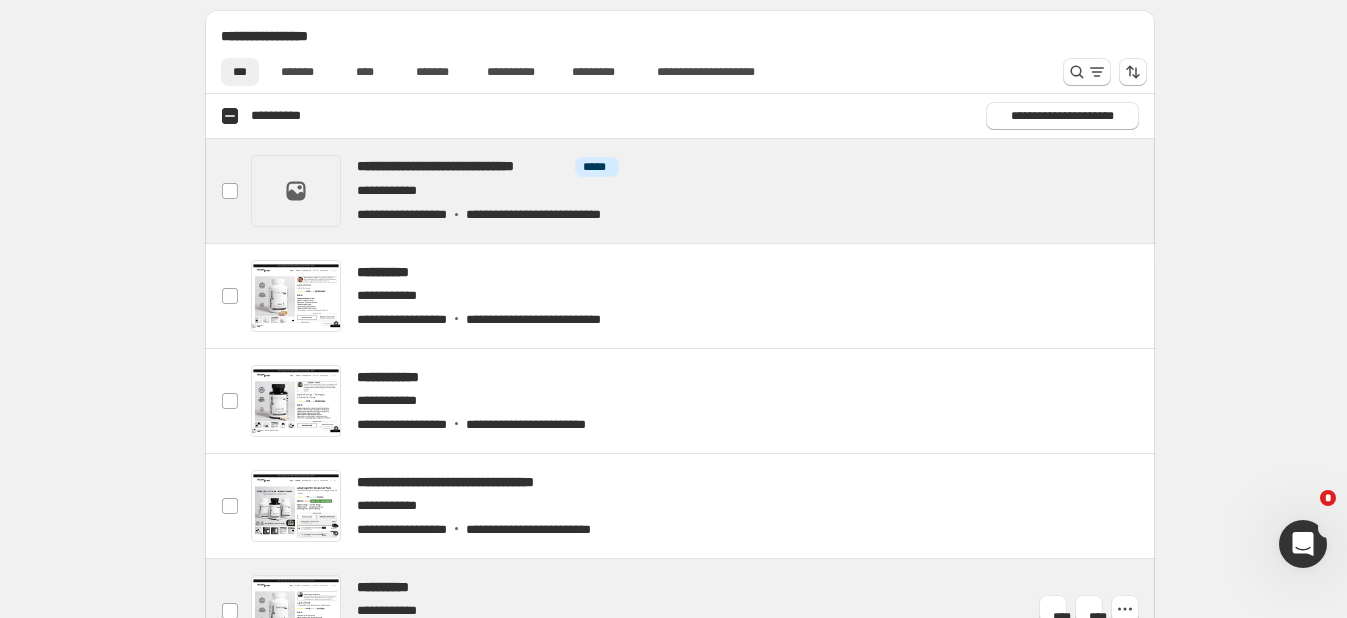 scroll, scrollTop: 700, scrollLeft: 0, axis: vertical 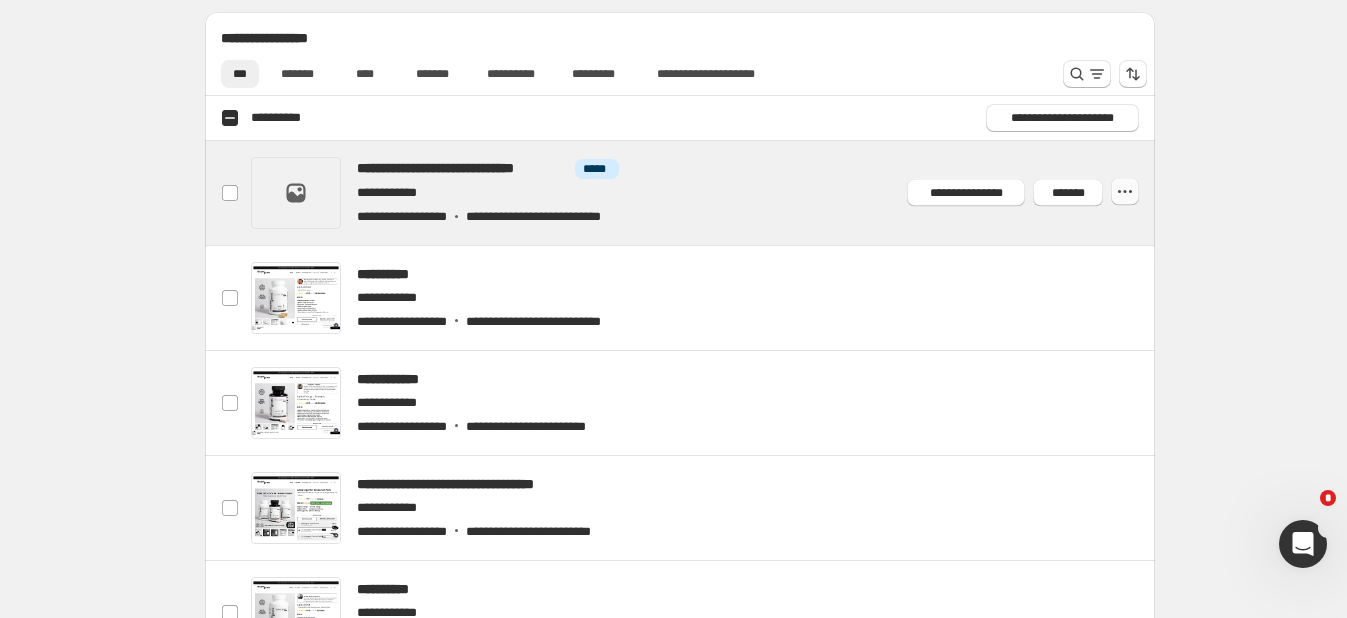 click 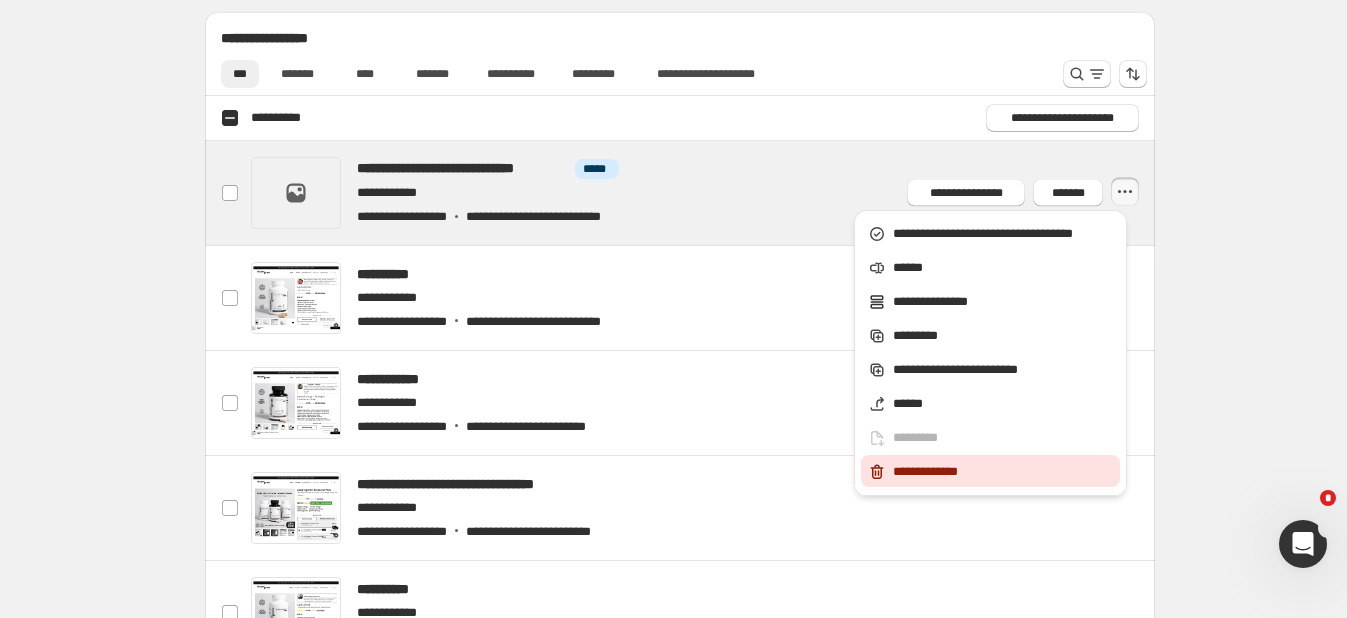 click on "**********" at bounding box center [1003, 472] 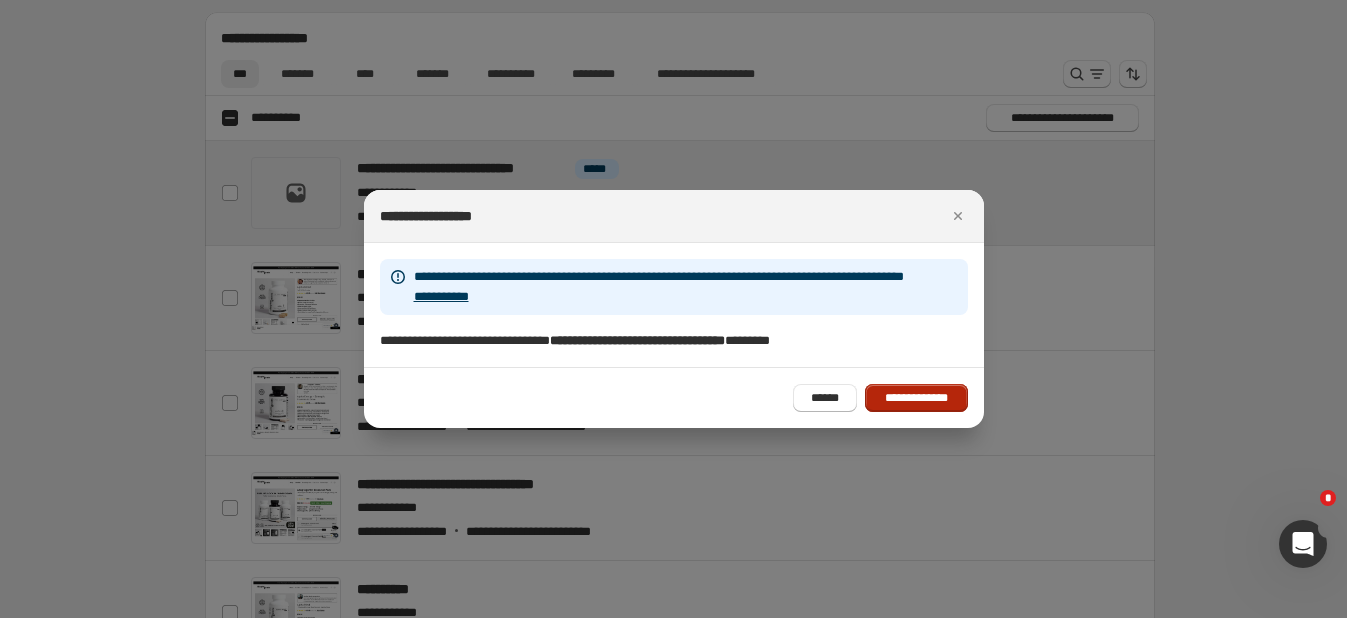 click on "**********" at bounding box center [916, 398] 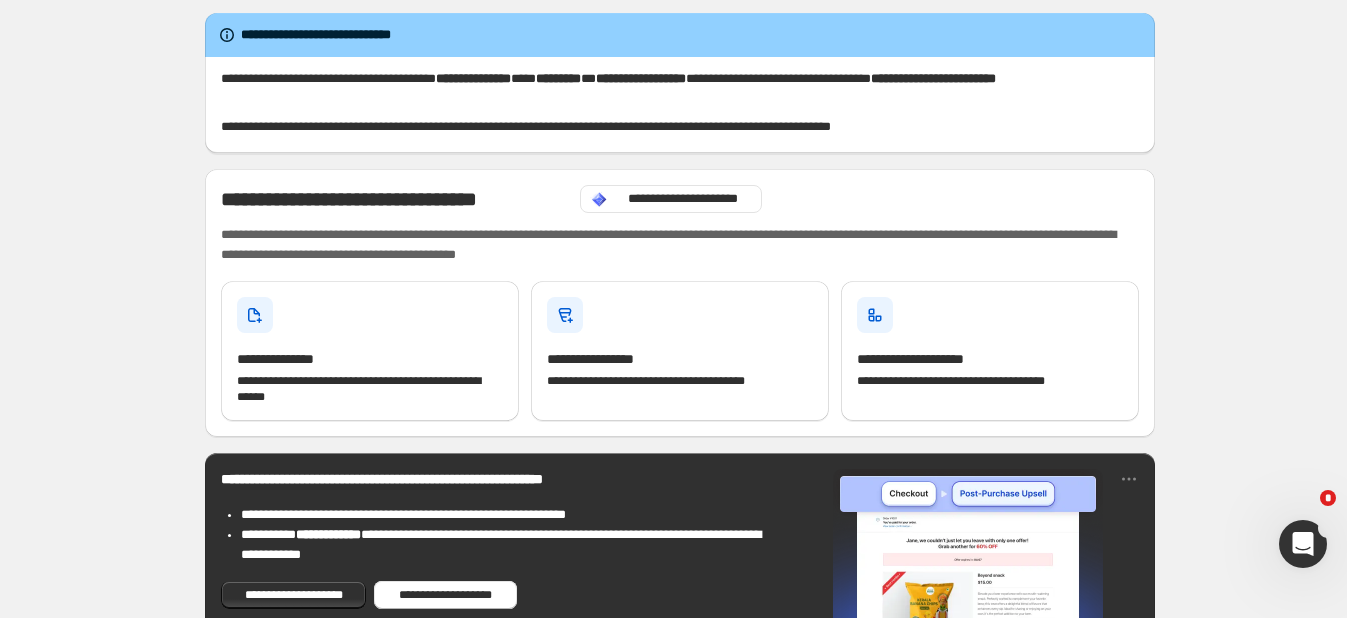 scroll, scrollTop: 2, scrollLeft: 0, axis: vertical 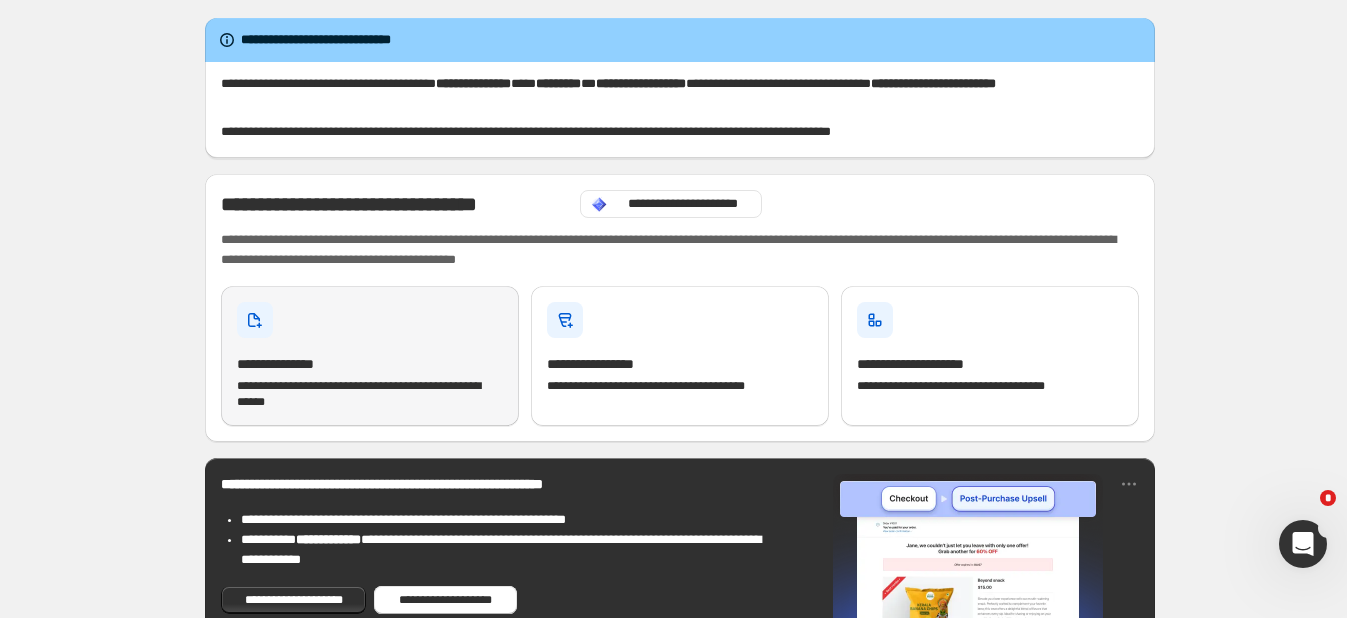 click on "**********" at bounding box center [370, 364] 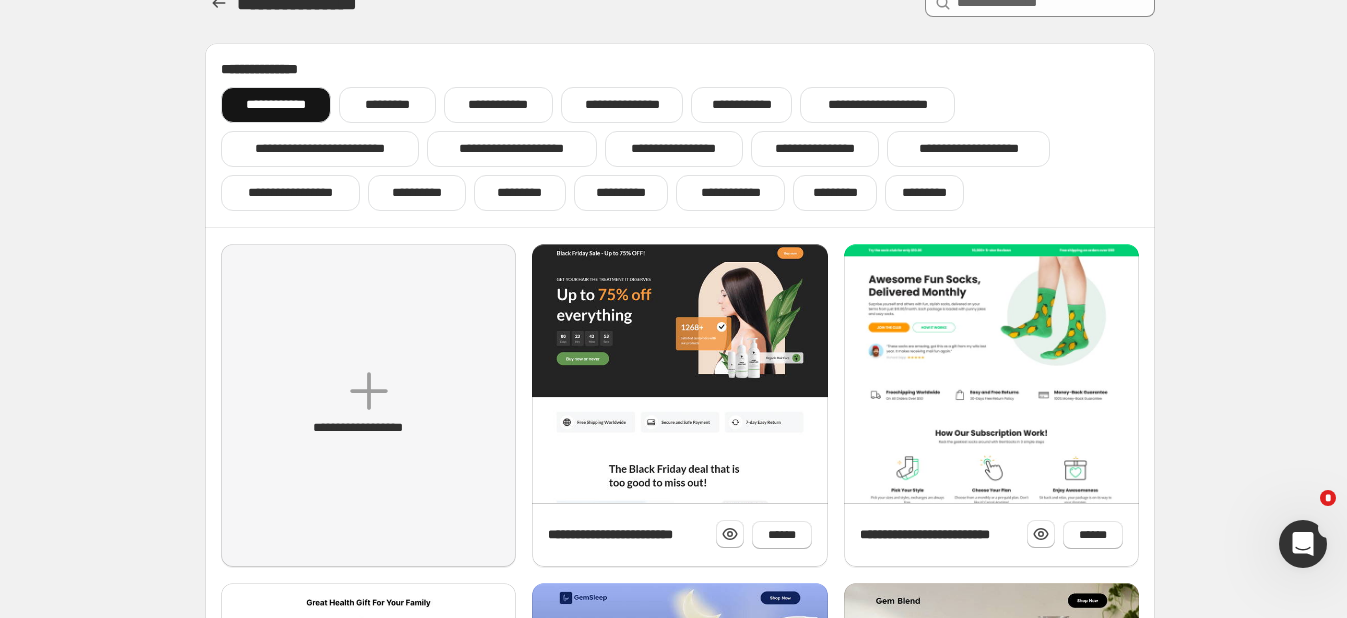 scroll, scrollTop: 38, scrollLeft: 0, axis: vertical 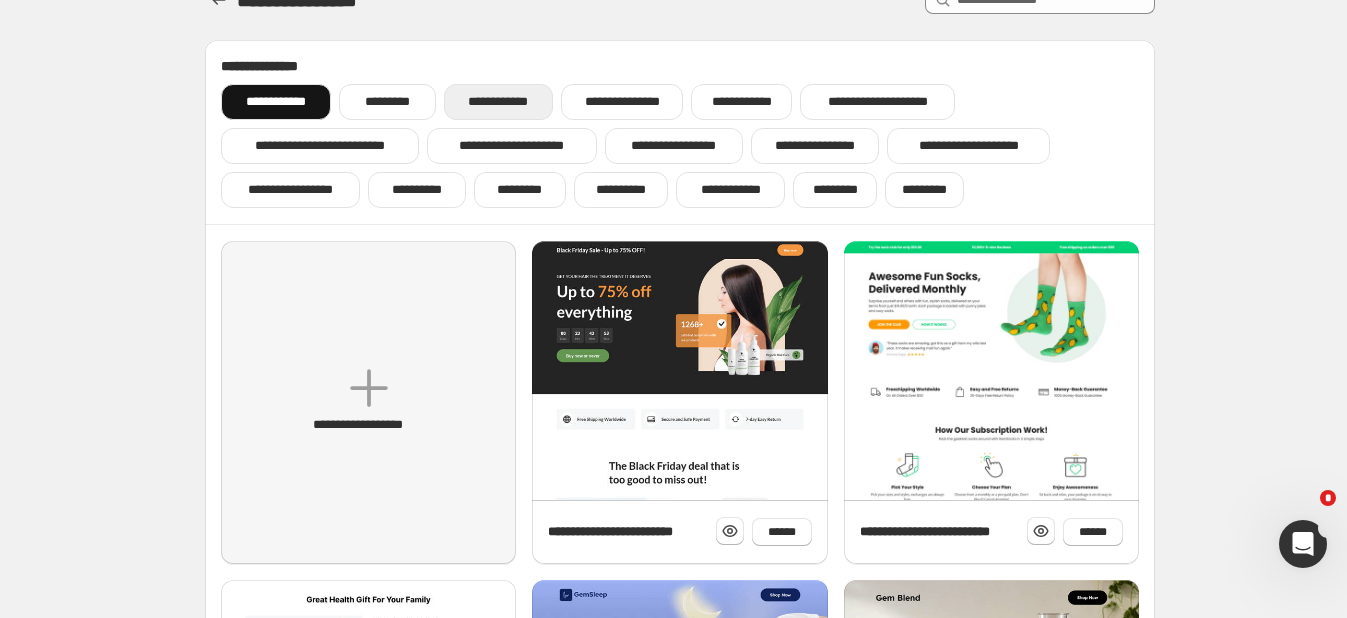 click on "**********" at bounding box center [498, 102] 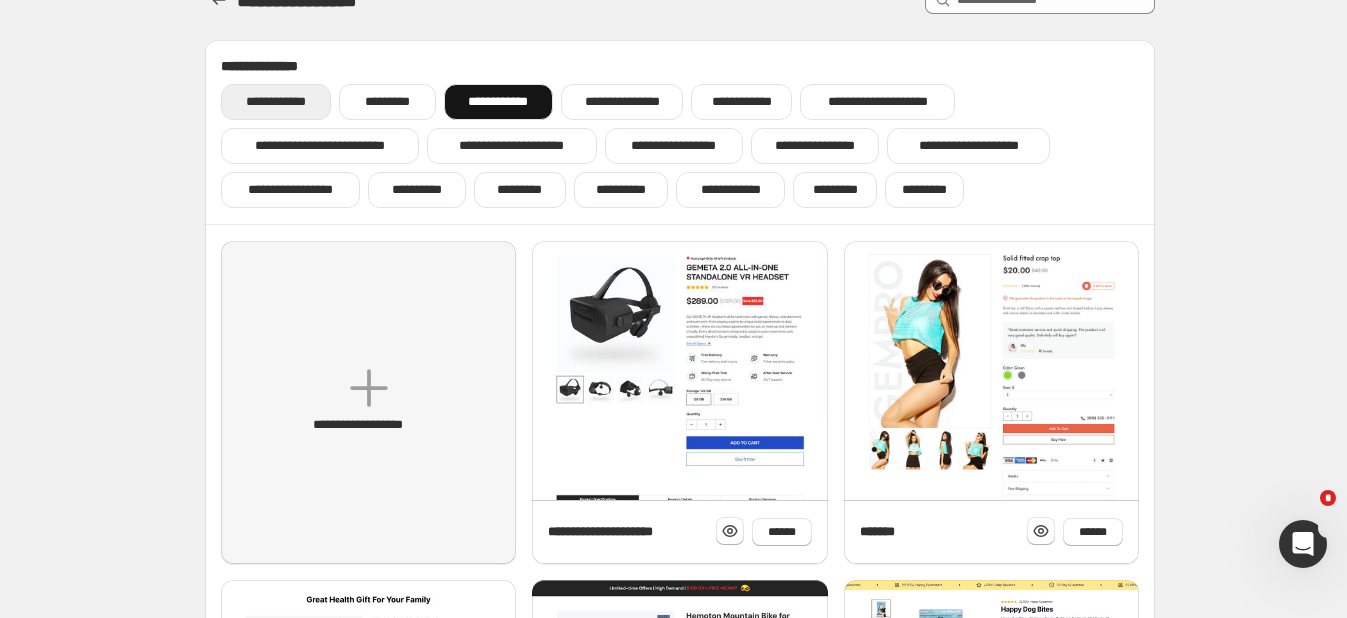 click on "**********" at bounding box center (276, 102) 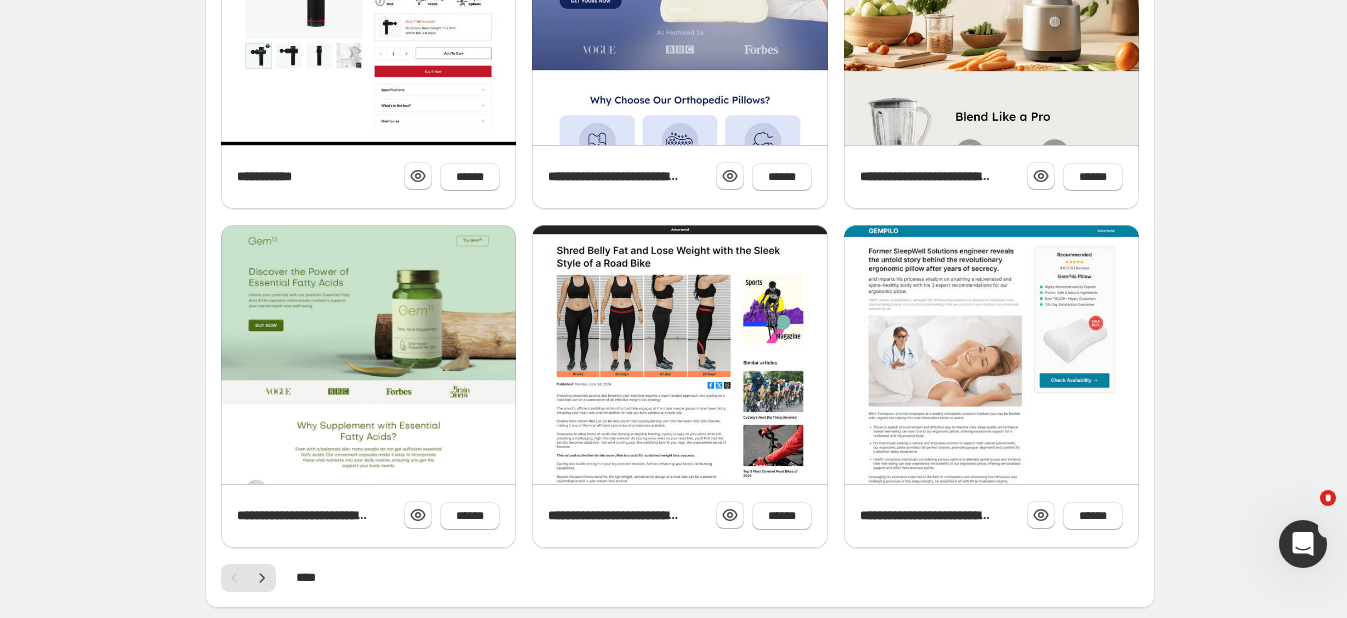 scroll, scrollTop: 820, scrollLeft: 0, axis: vertical 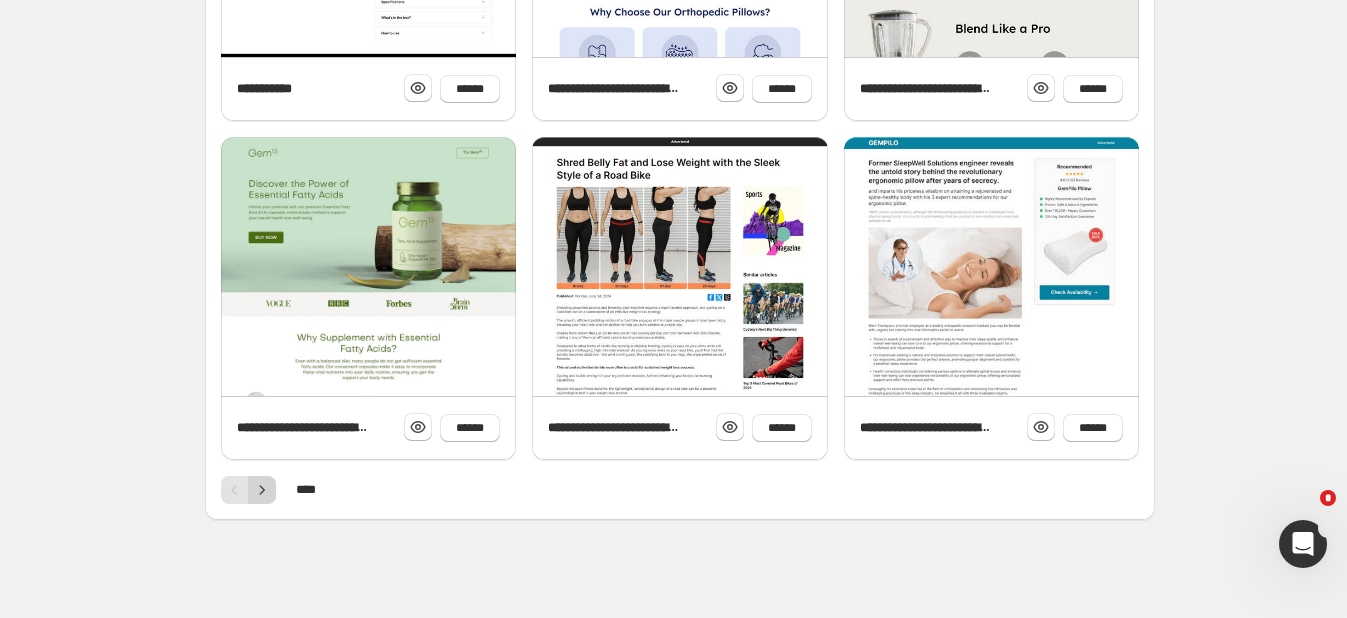 click 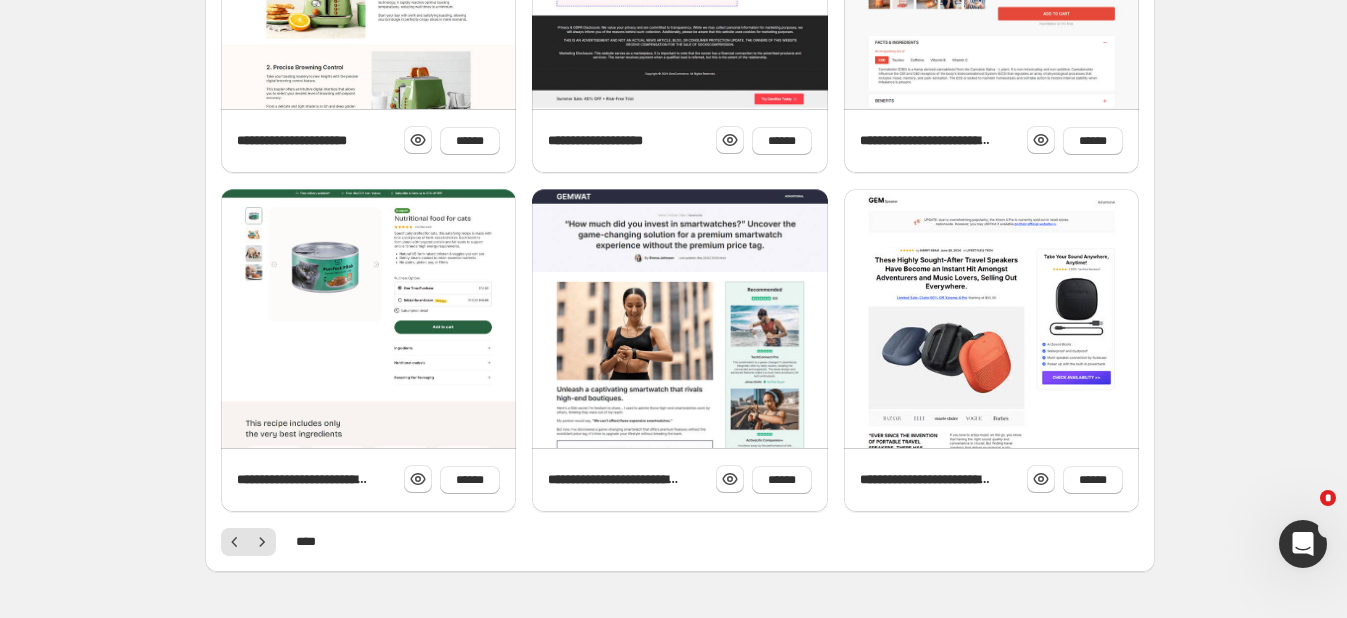 scroll, scrollTop: 820, scrollLeft: 0, axis: vertical 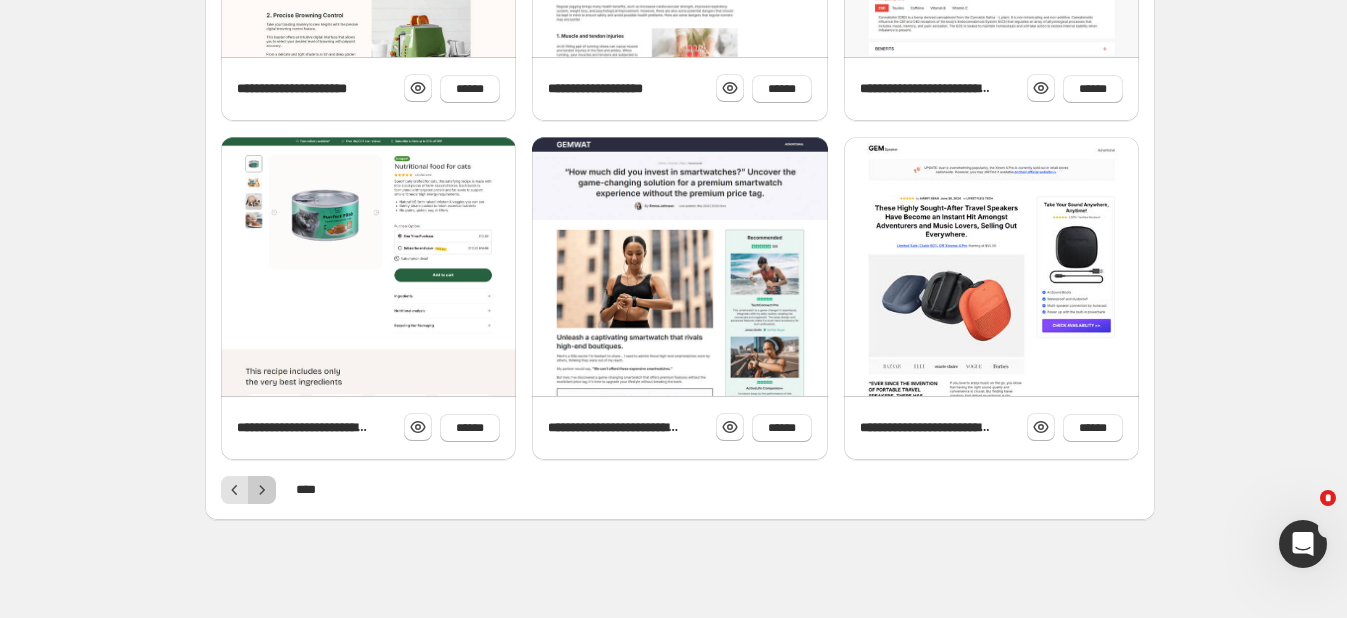click 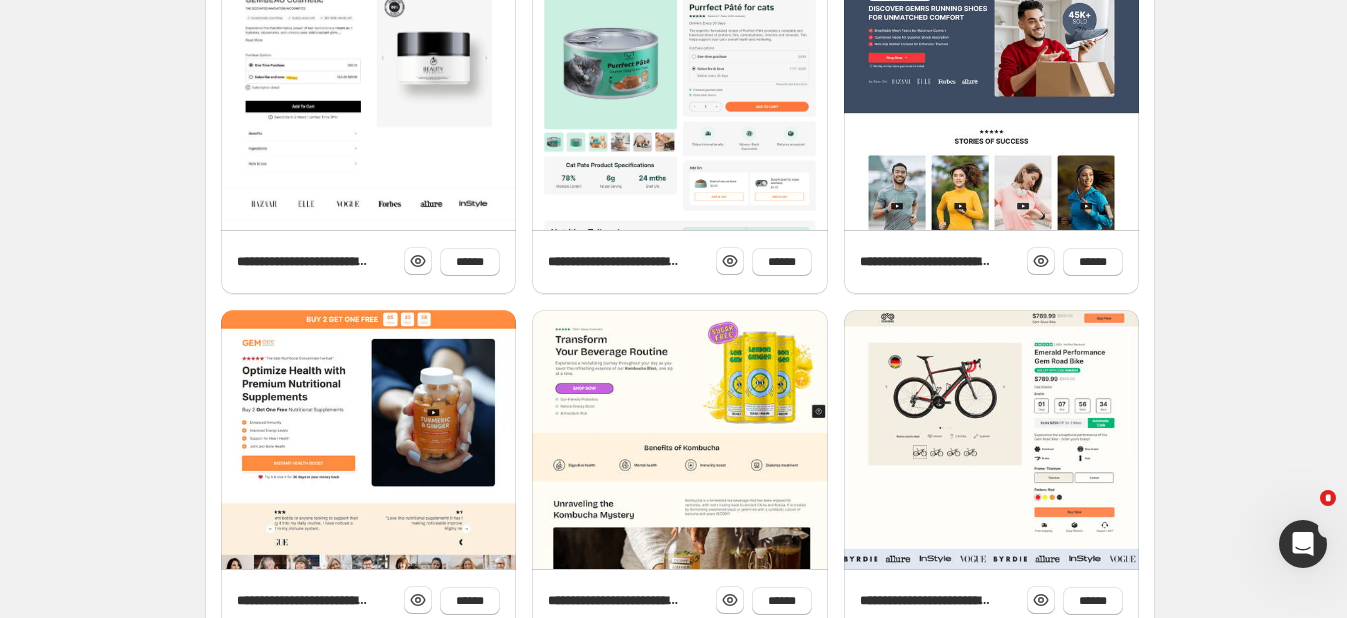 scroll, scrollTop: 820, scrollLeft: 0, axis: vertical 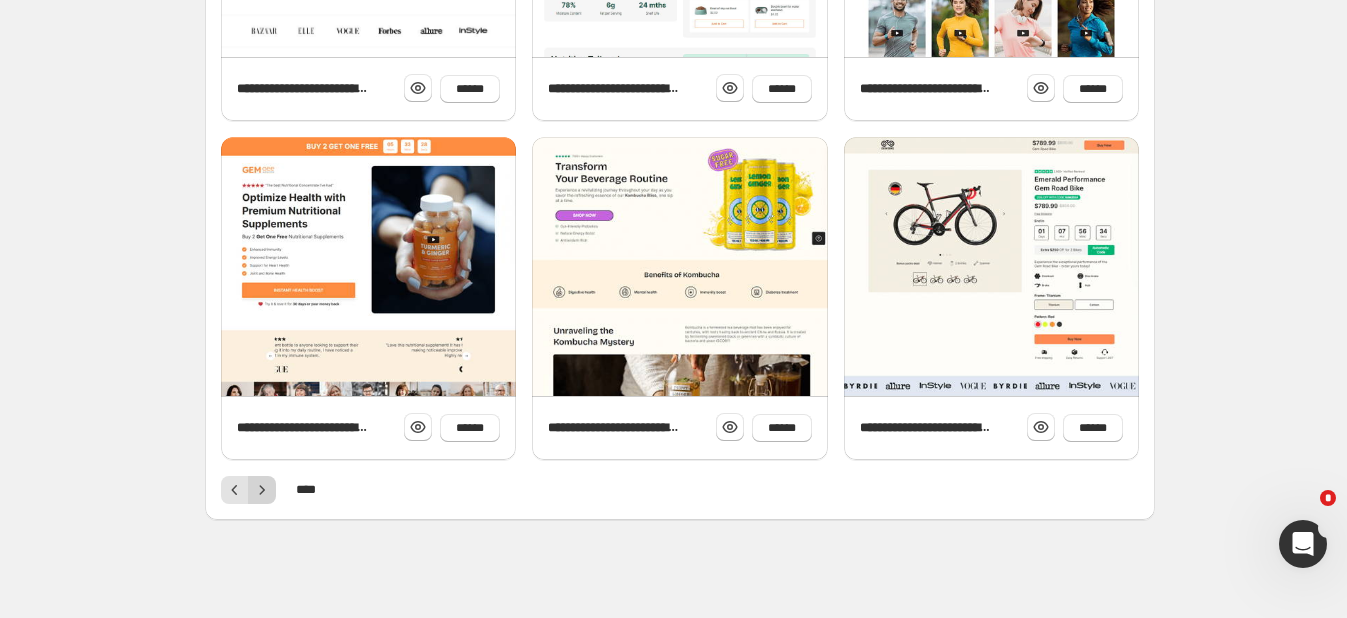 click 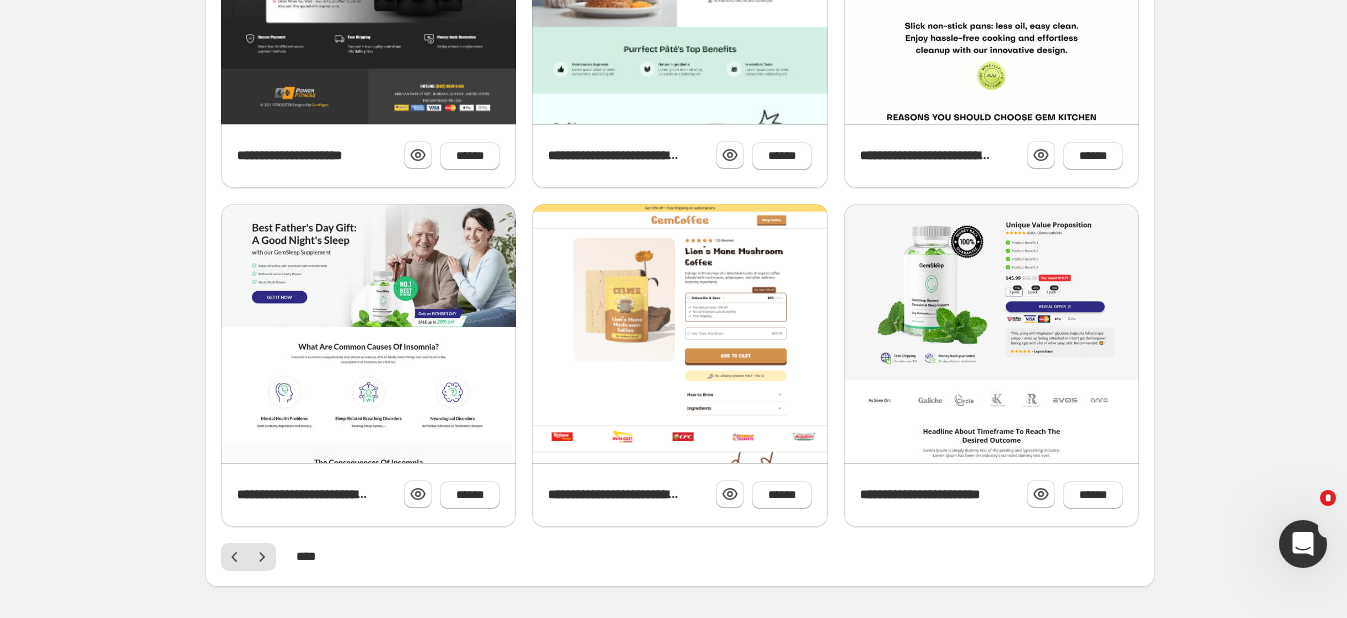 scroll, scrollTop: 820, scrollLeft: 0, axis: vertical 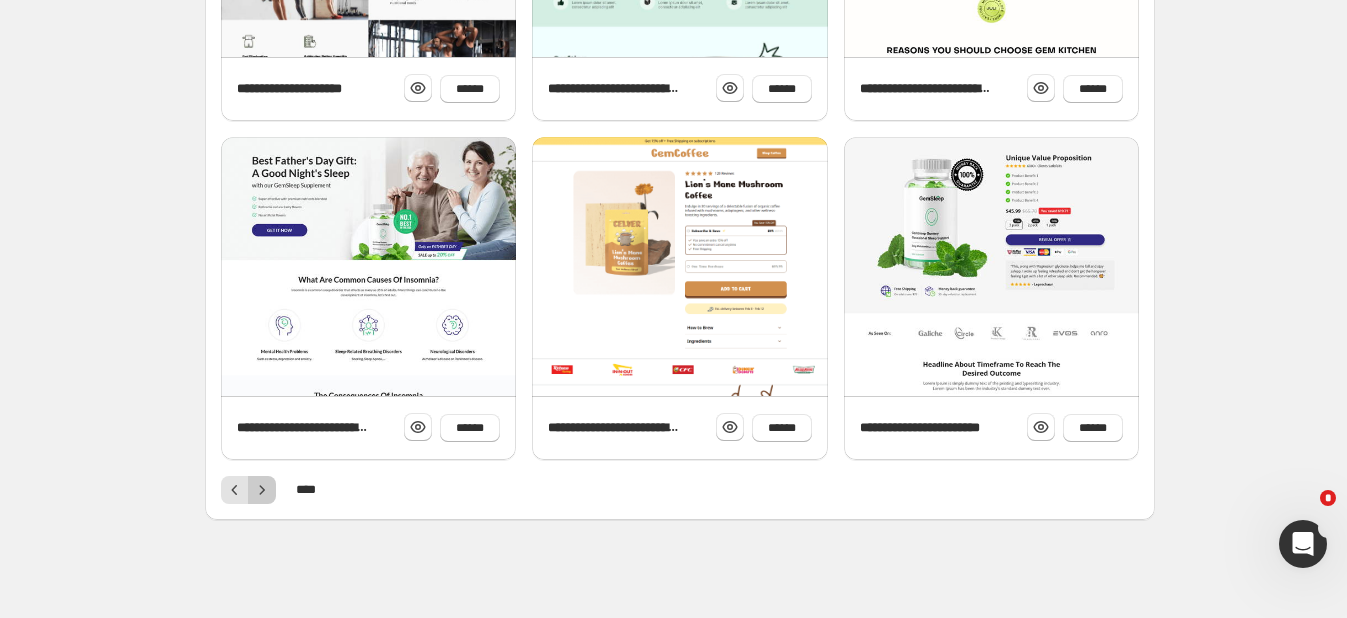 click 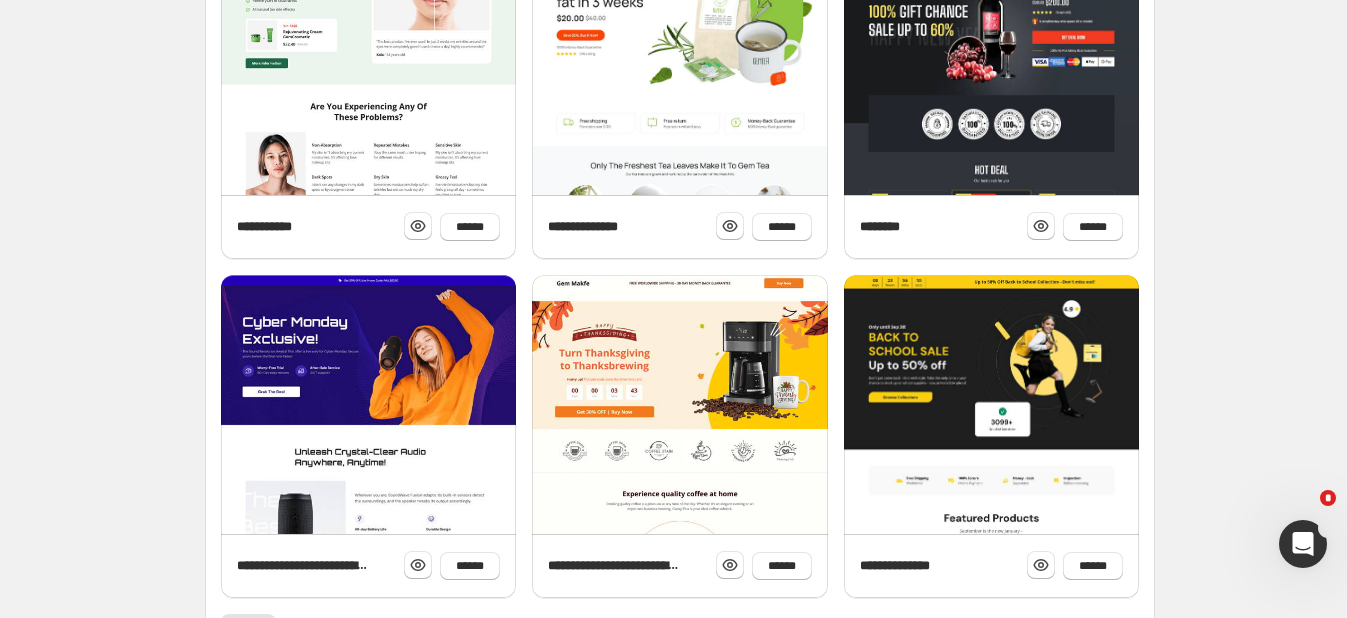 scroll, scrollTop: 820, scrollLeft: 0, axis: vertical 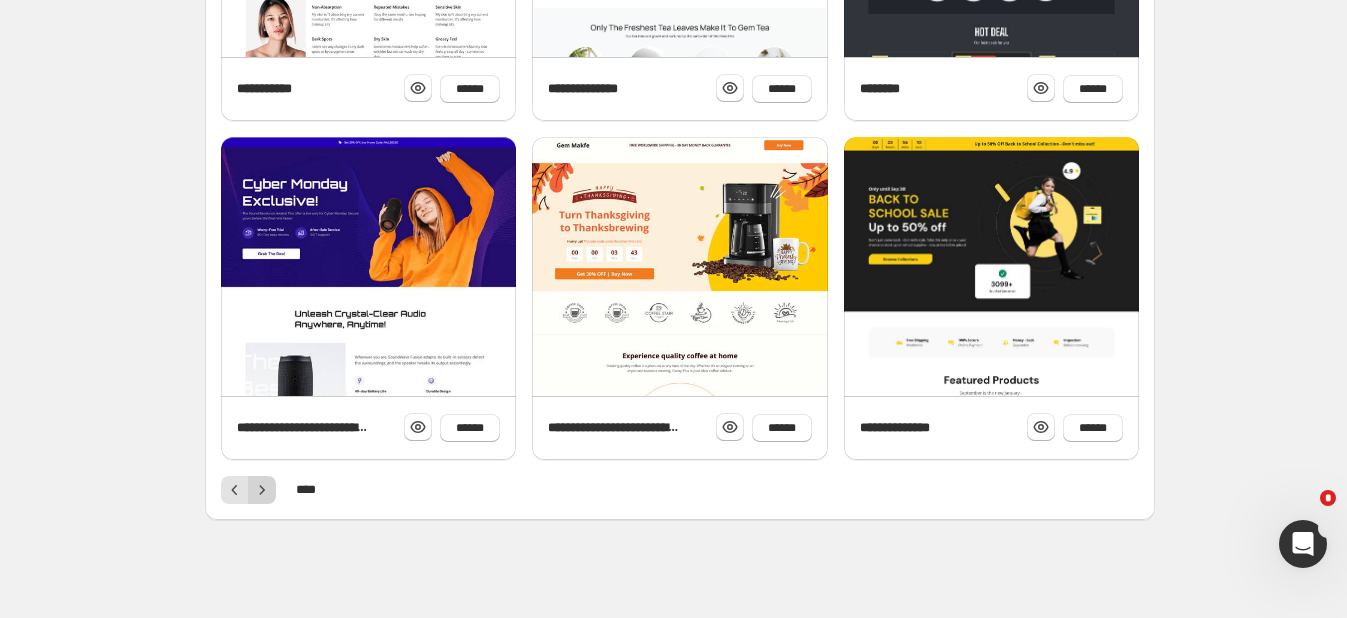 click 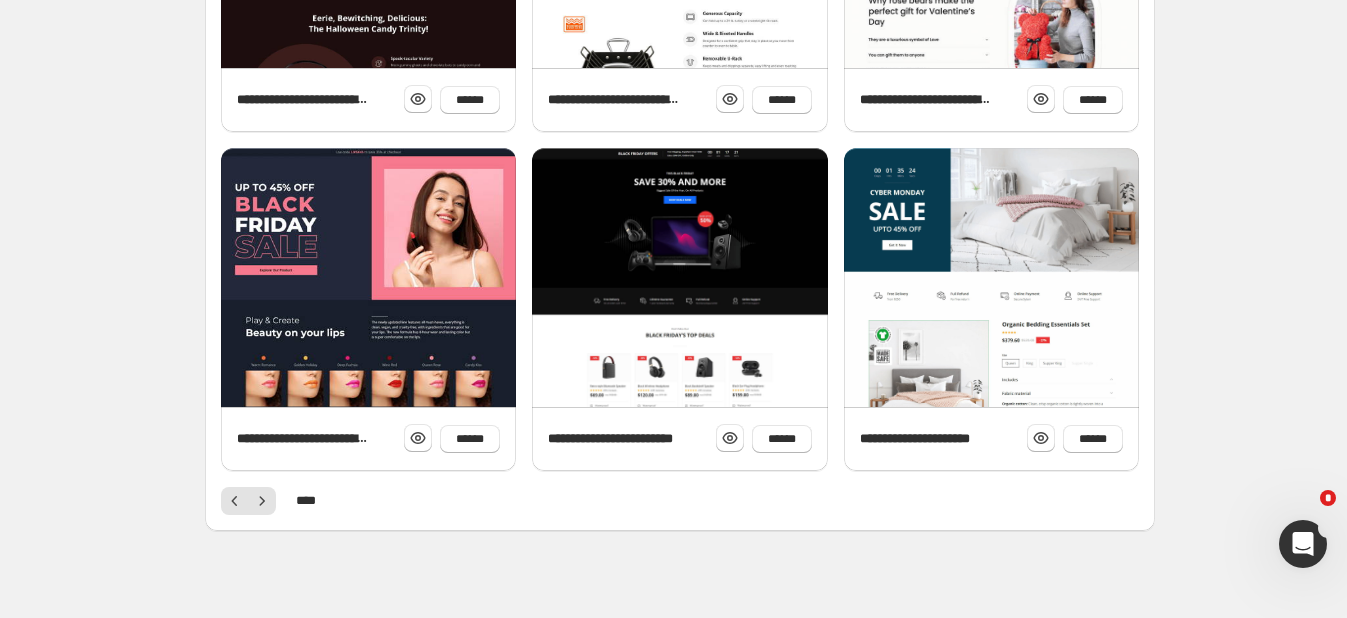 scroll, scrollTop: 820, scrollLeft: 0, axis: vertical 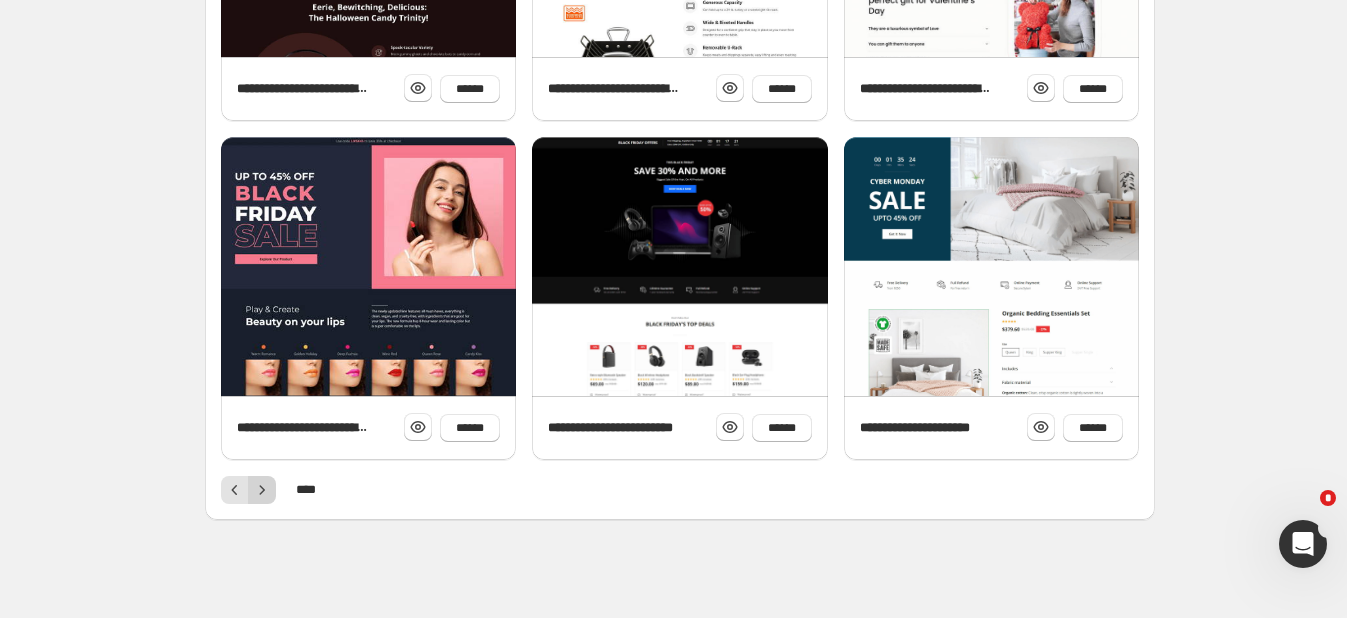 click 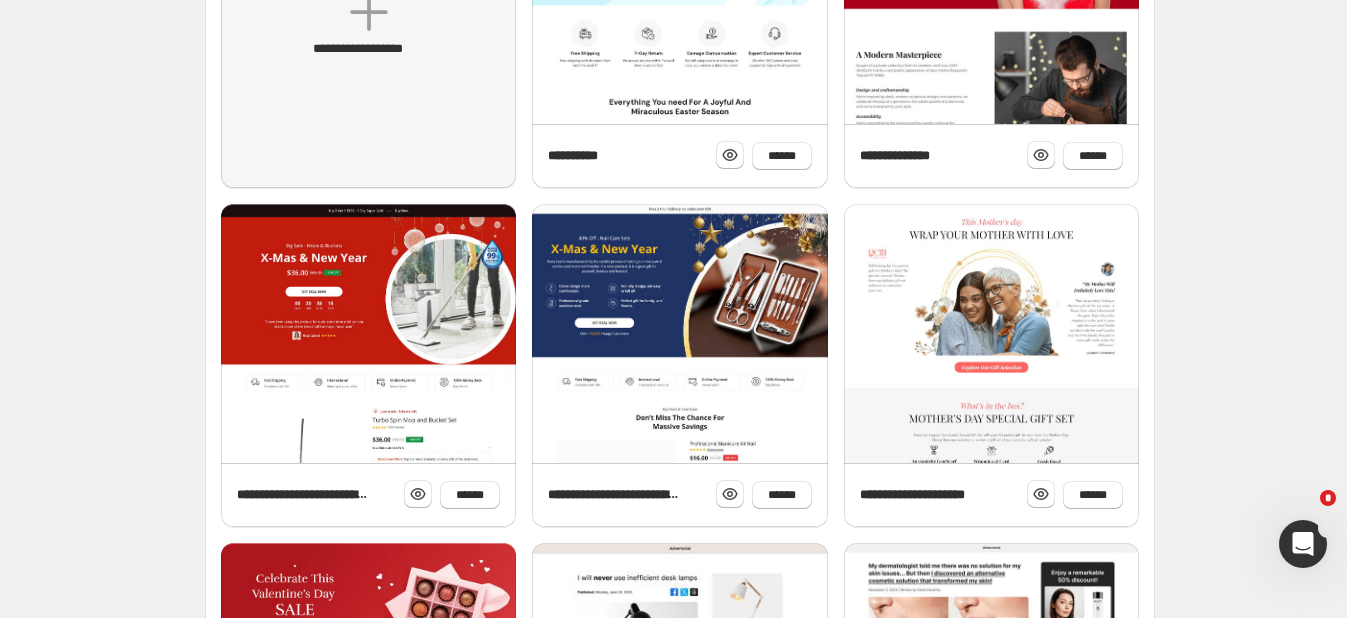 scroll, scrollTop: 820, scrollLeft: 0, axis: vertical 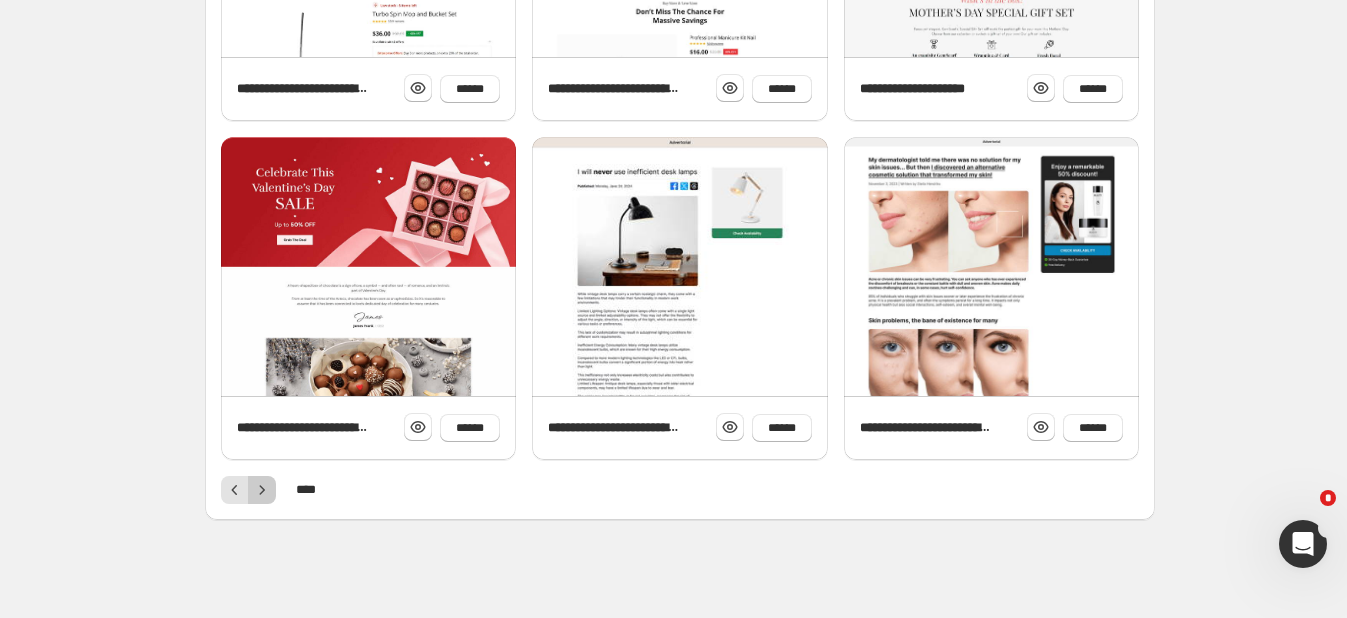 click 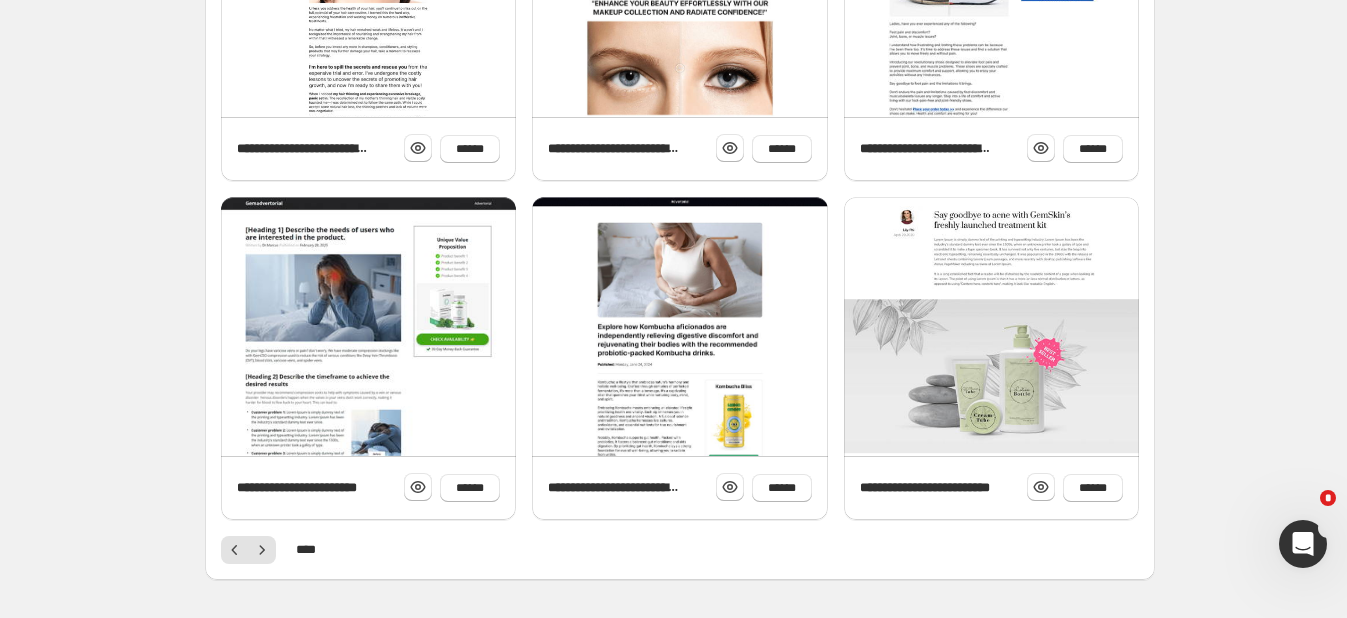 scroll, scrollTop: 820, scrollLeft: 0, axis: vertical 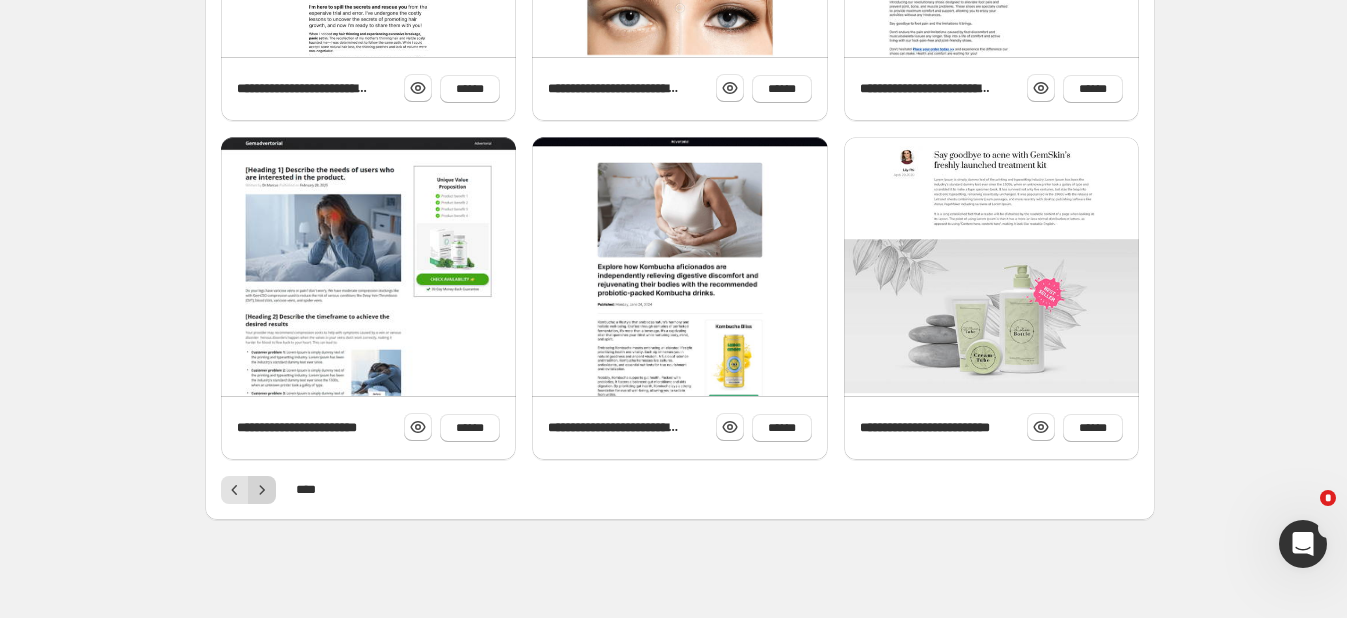 click 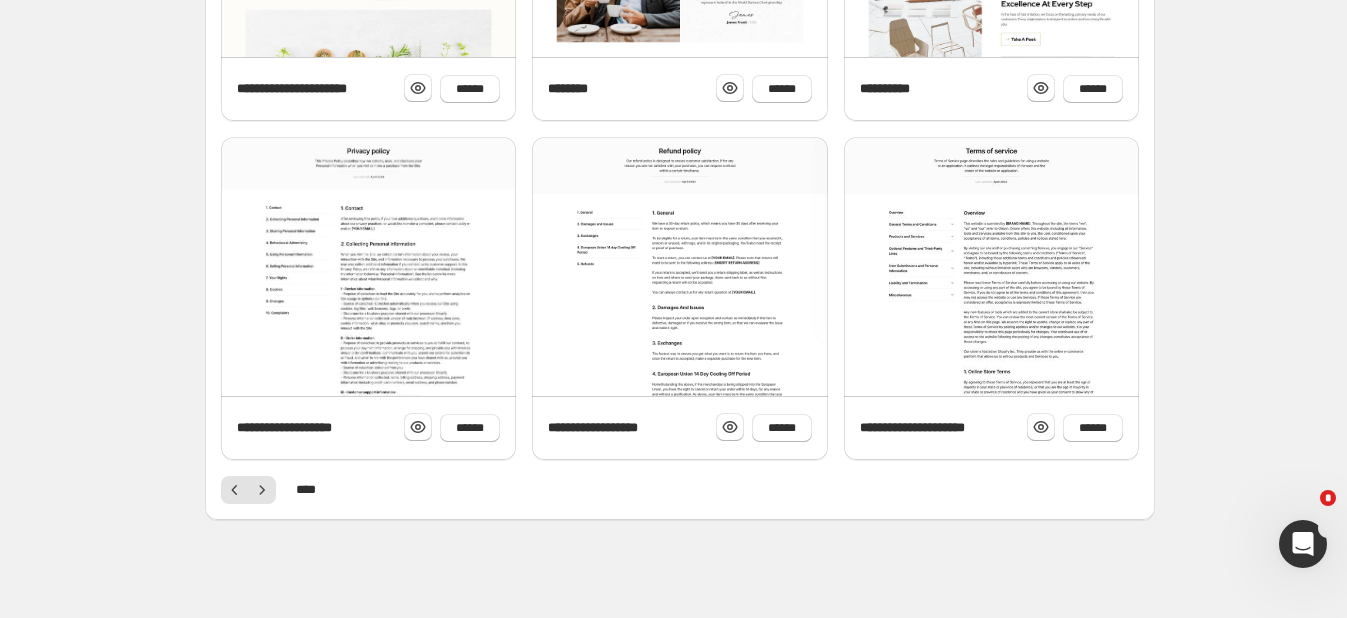 scroll, scrollTop: 819, scrollLeft: 0, axis: vertical 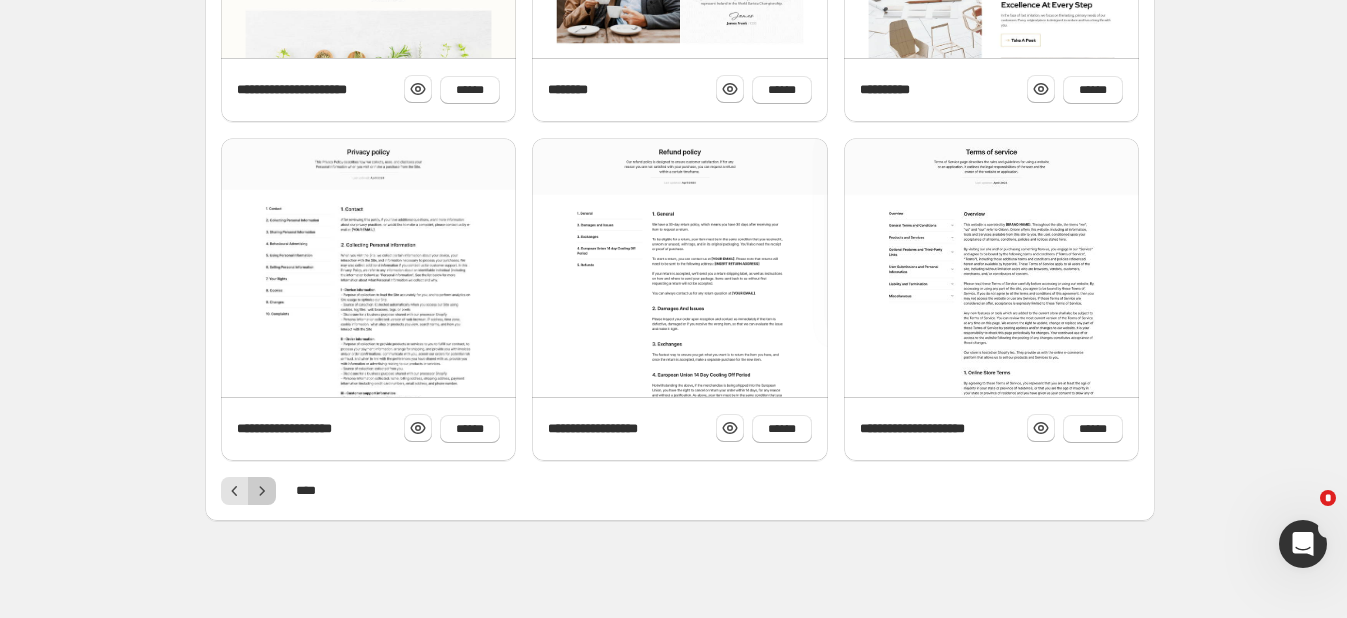 click 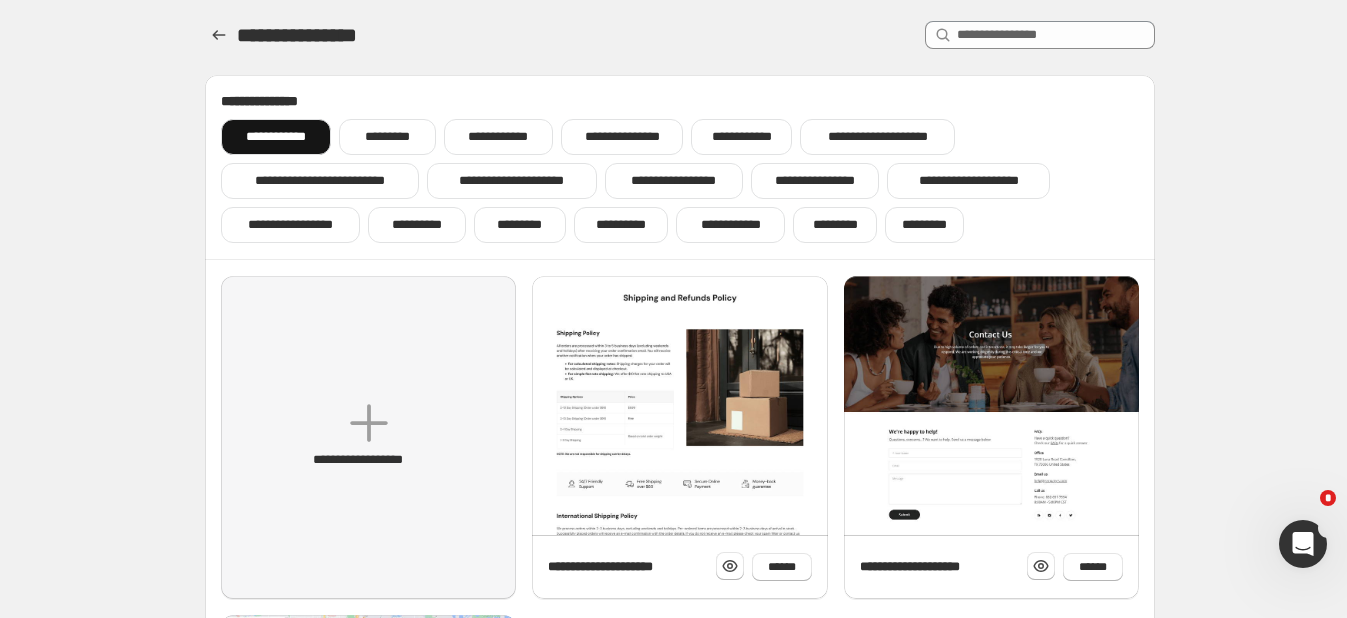 scroll, scrollTop: 0, scrollLeft: 0, axis: both 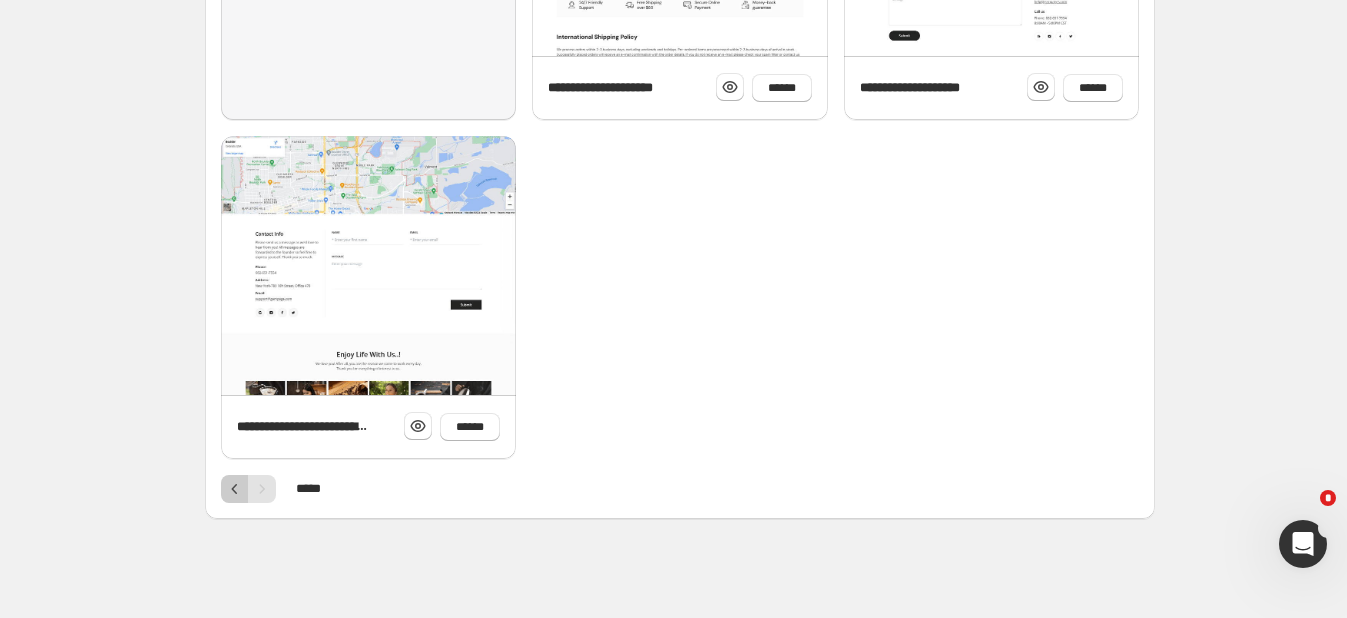 click 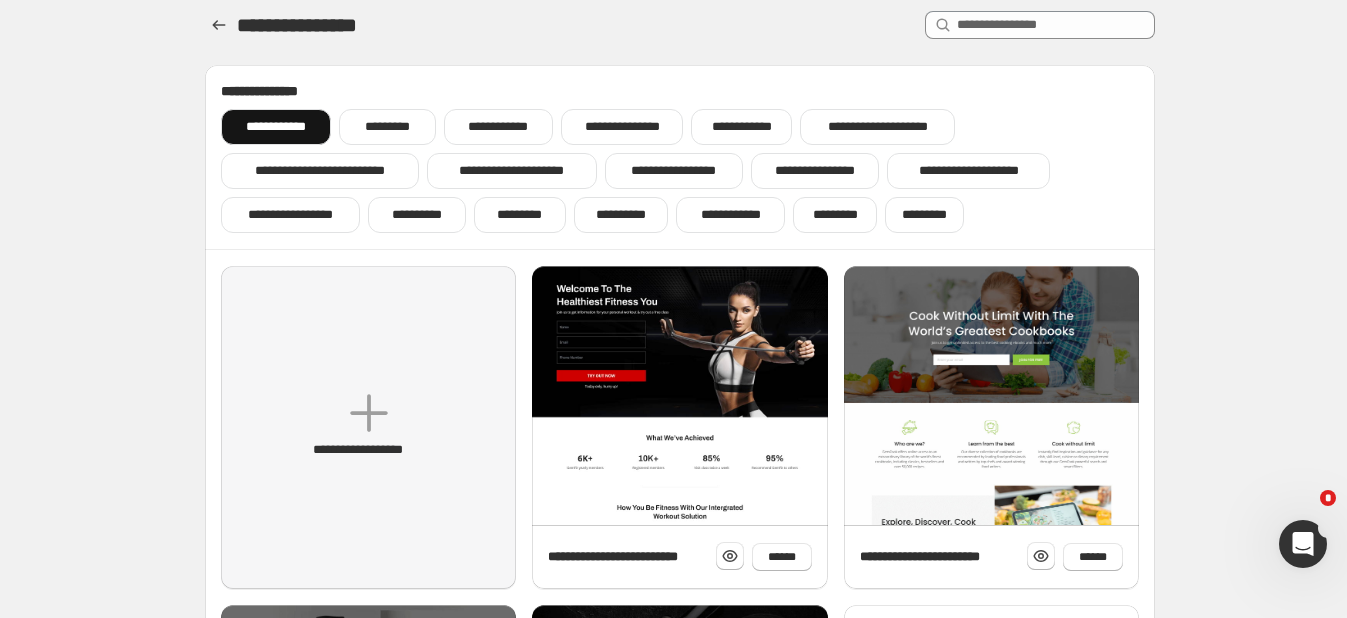 scroll, scrollTop: 0, scrollLeft: 0, axis: both 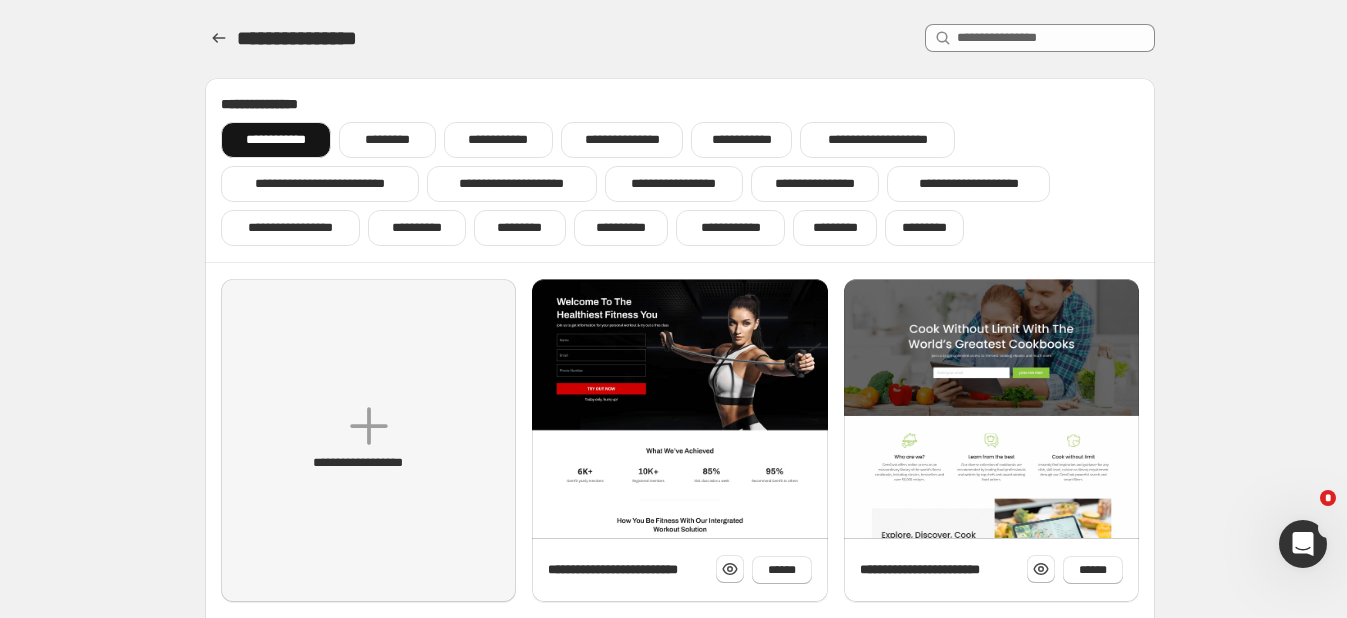 click on "**********" at bounding box center (276, 140) 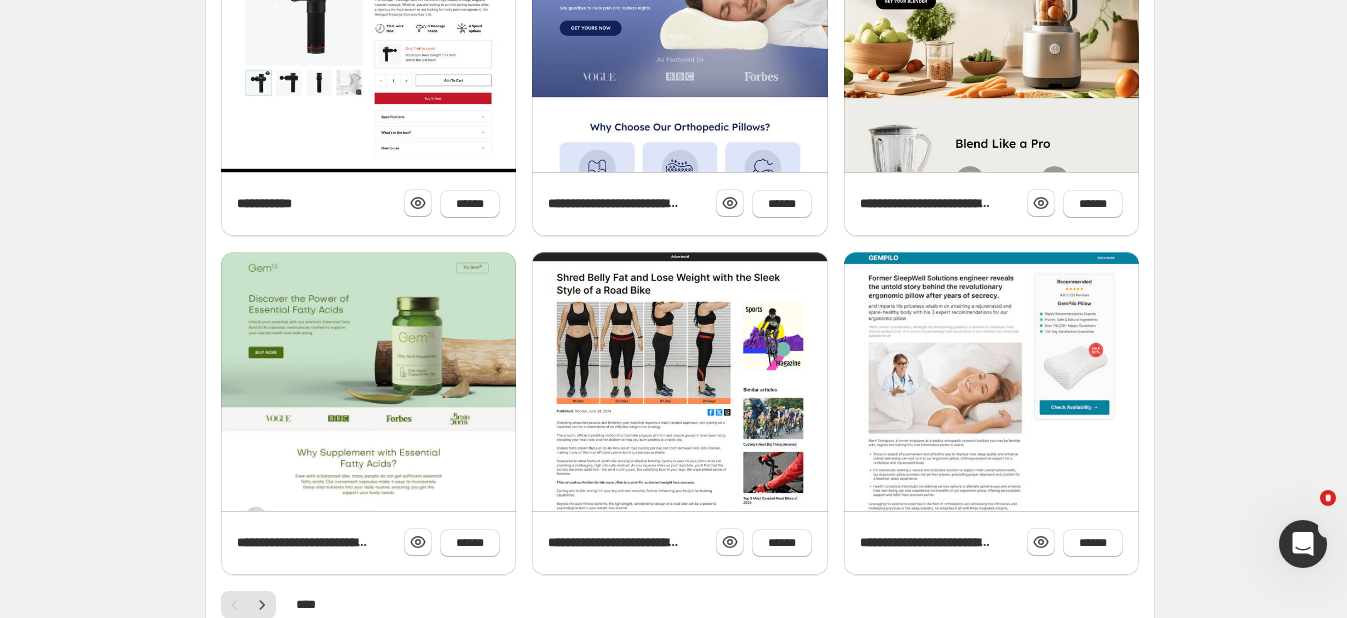 scroll, scrollTop: 820, scrollLeft: 0, axis: vertical 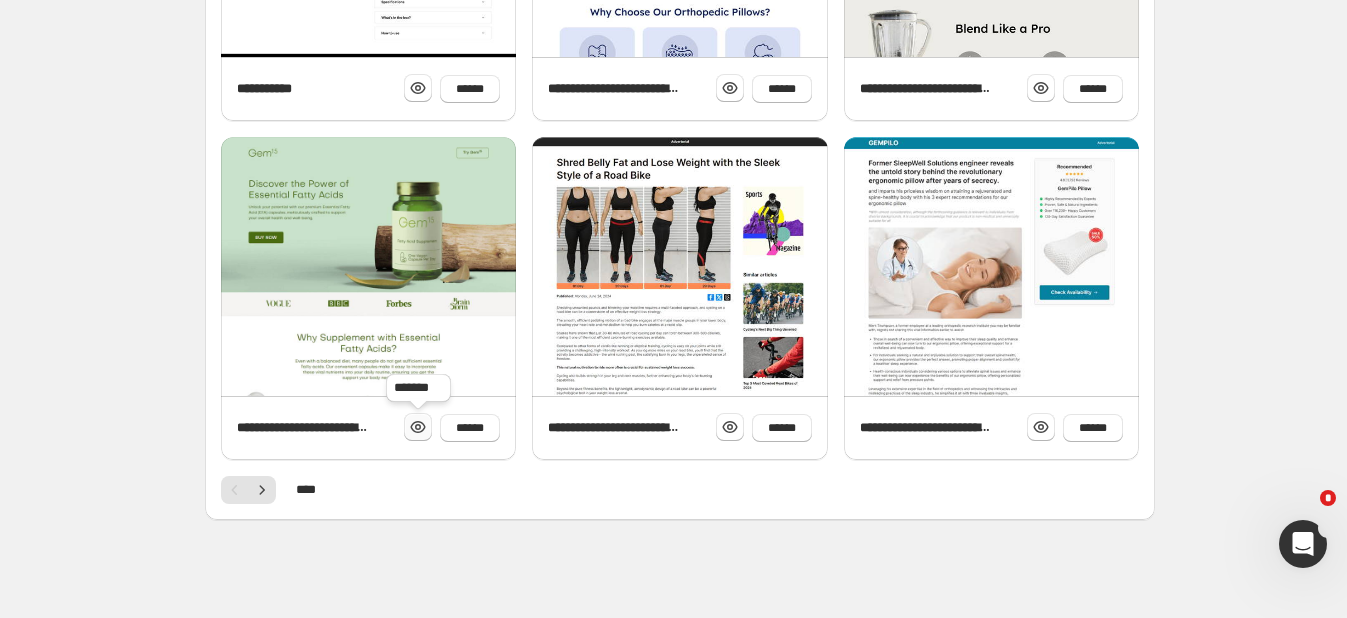 click 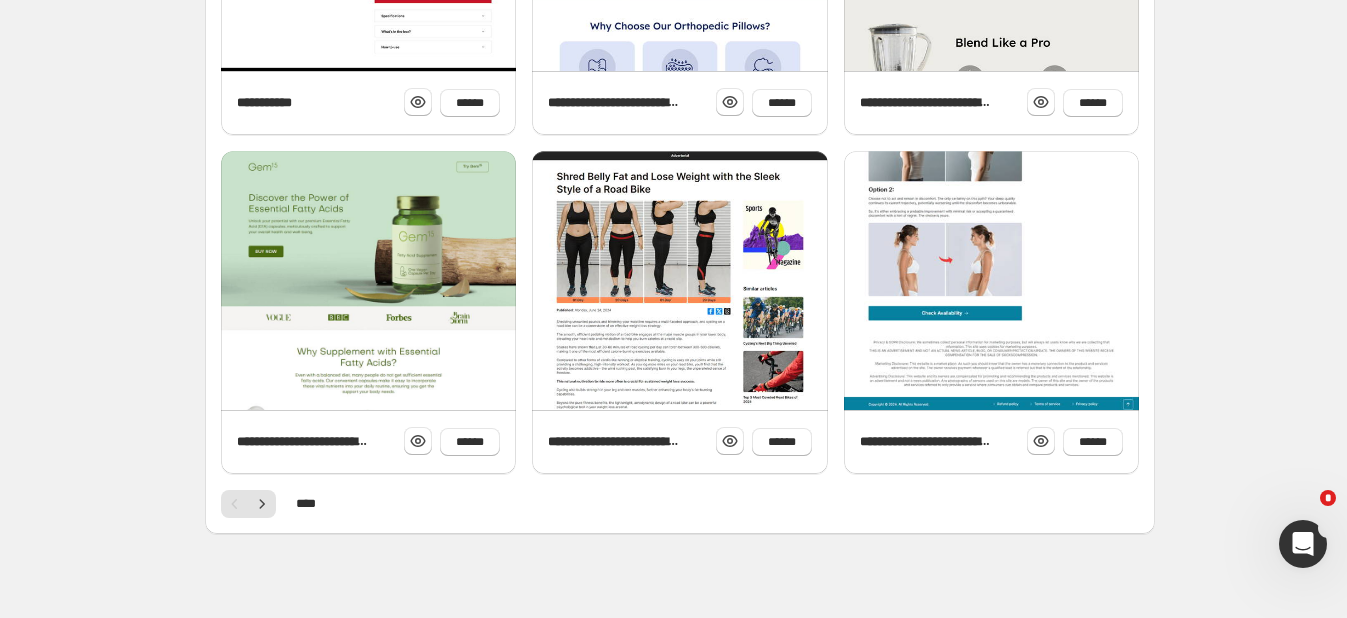 scroll, scrollTop: 820, scrollLeft: 0, axis: vertical 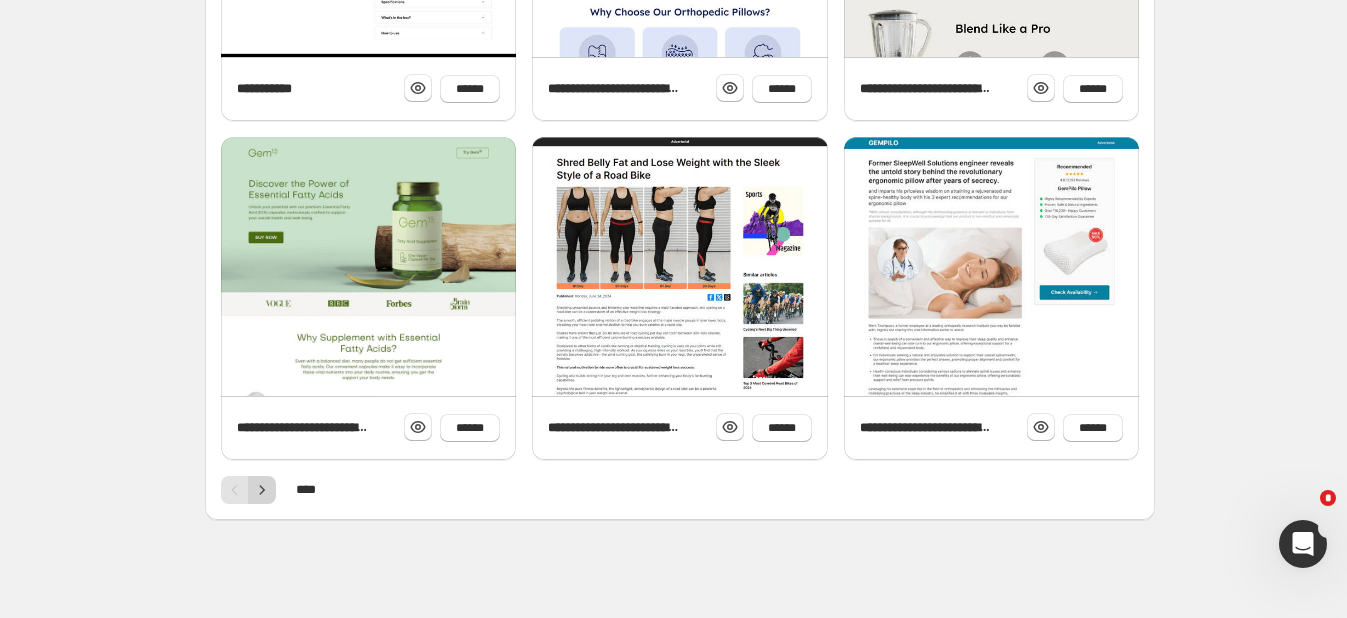 click 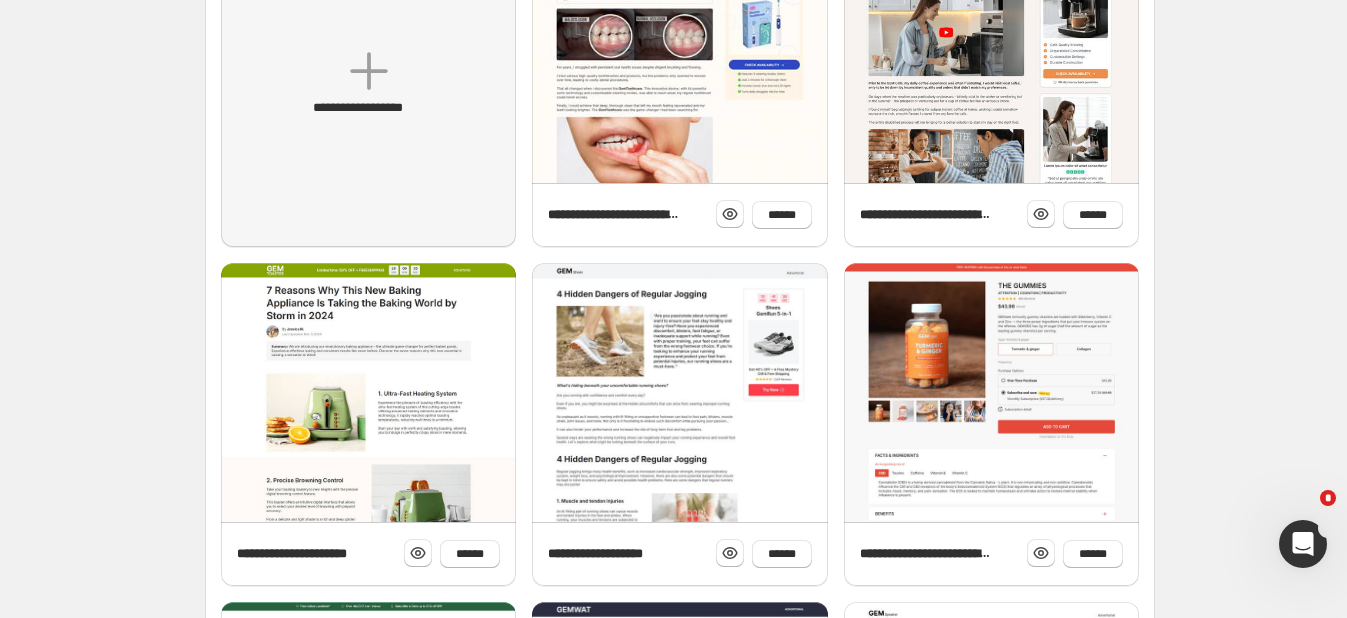 scroll, scrollTop: 348, scrollLeft: 0, axis: vertical 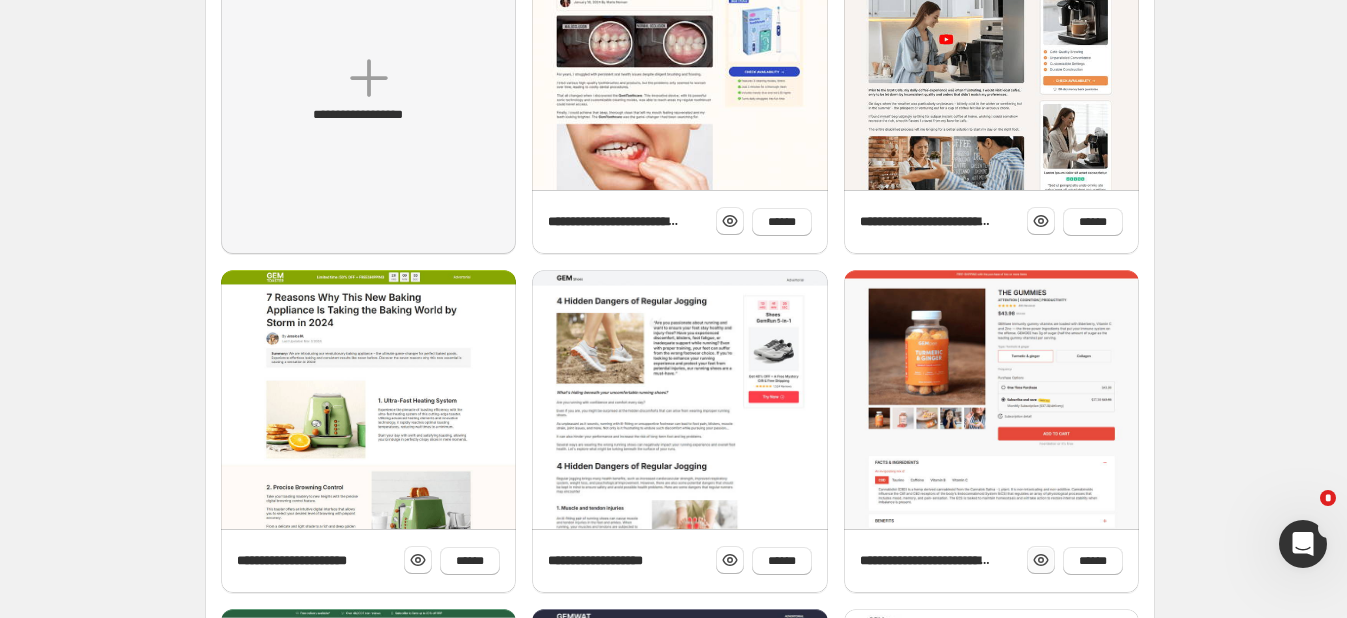 click 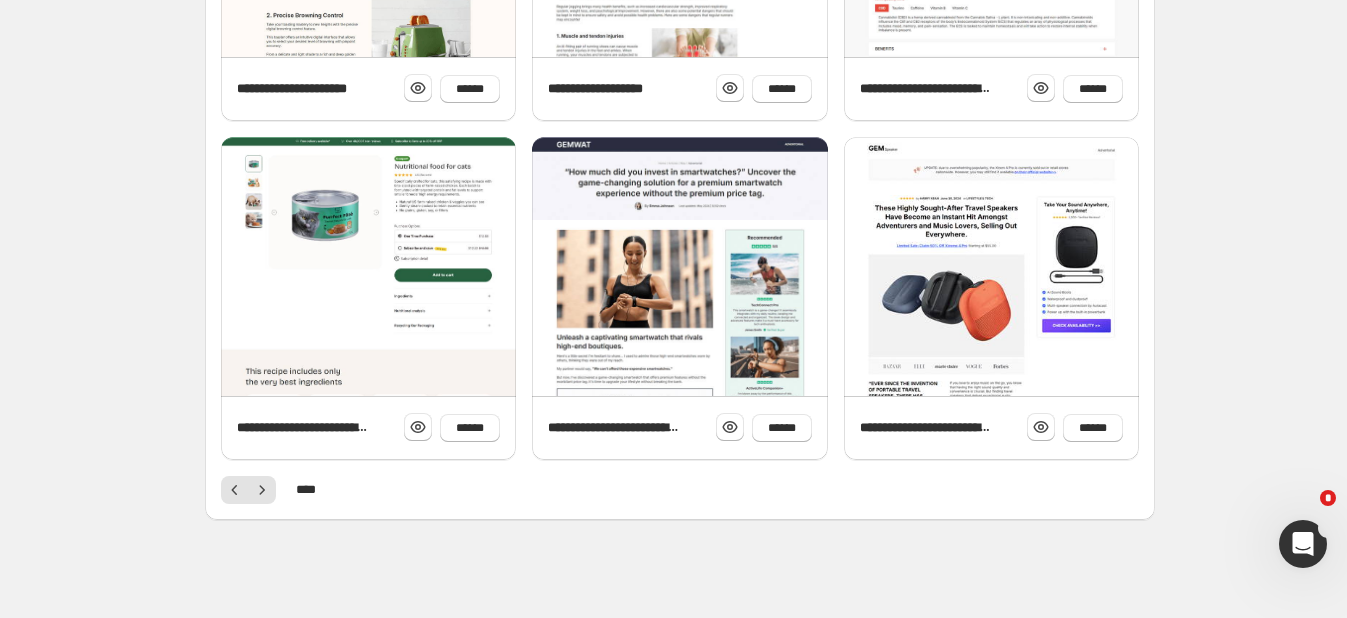 scroll, scrollTop: 0, scrollLeft: 0, axis: both 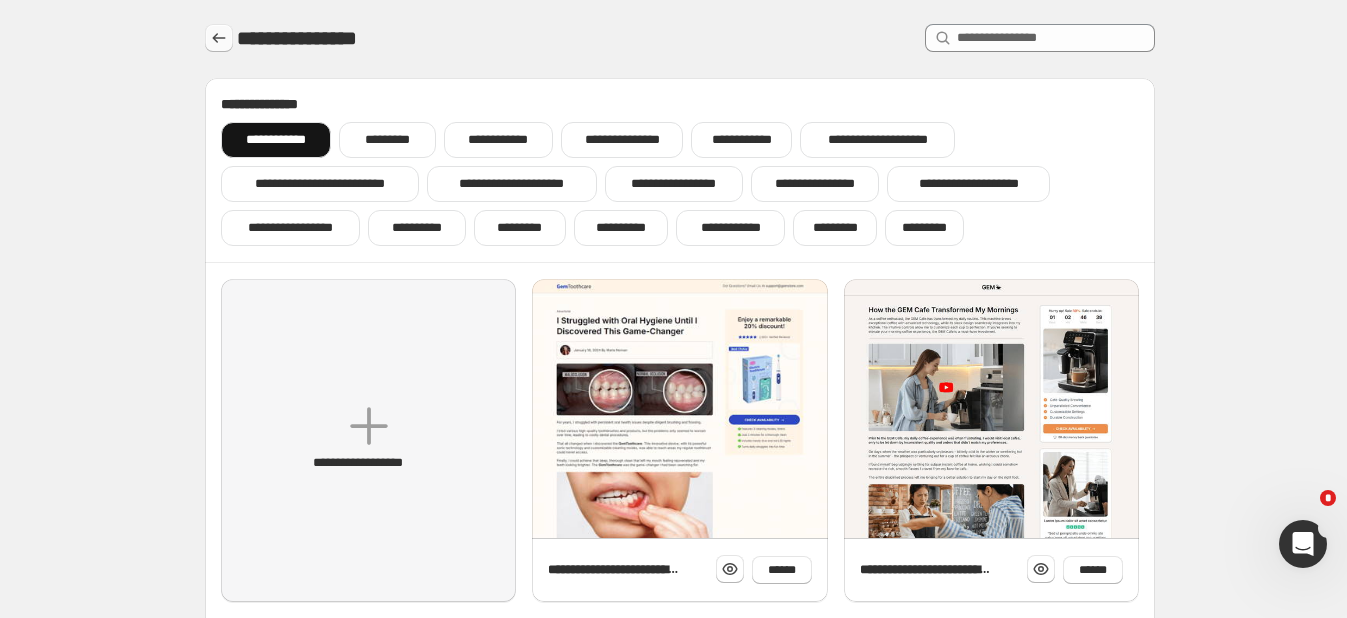 click 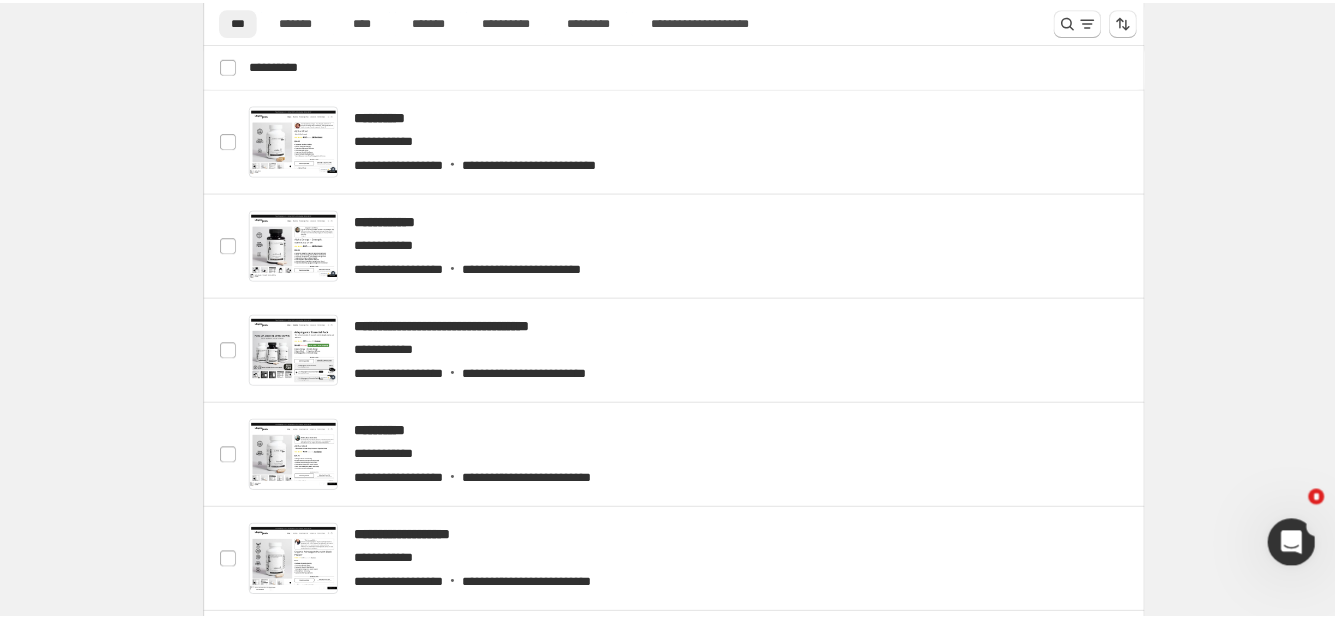 scroll, scrollTop: 755, scrollLeft: 0, axis: vertical 